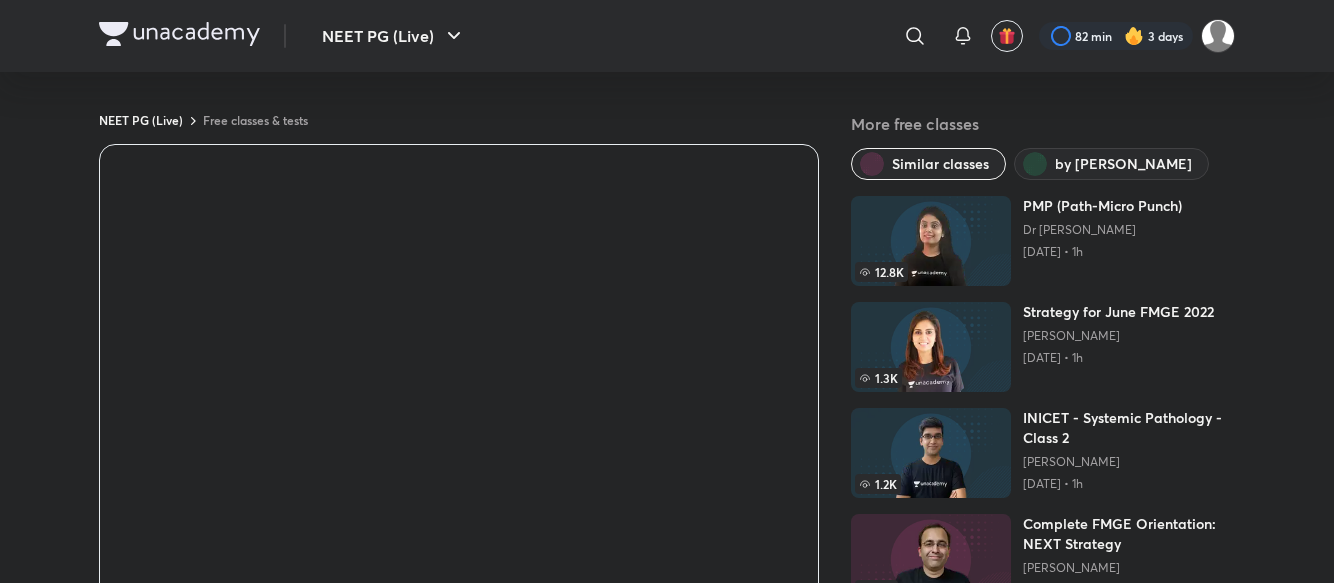 scroll, scrollTop: 65, scrollLeft: 0, axis: vertical 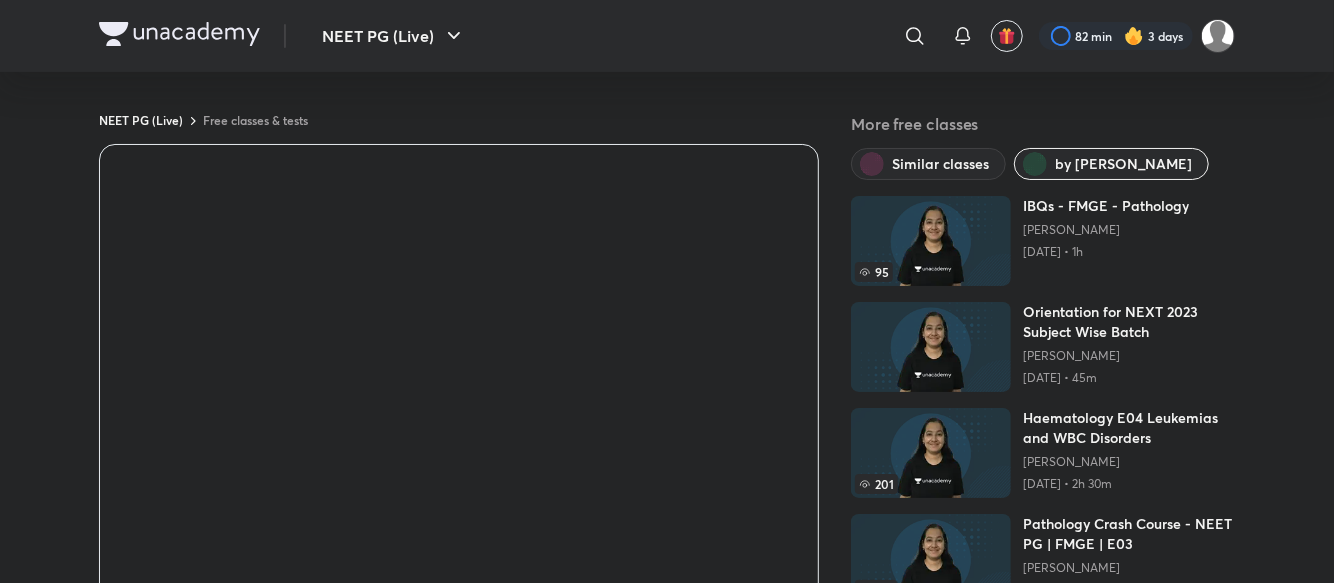 click on "Free classes & tests" at bounding box center [255, 120] 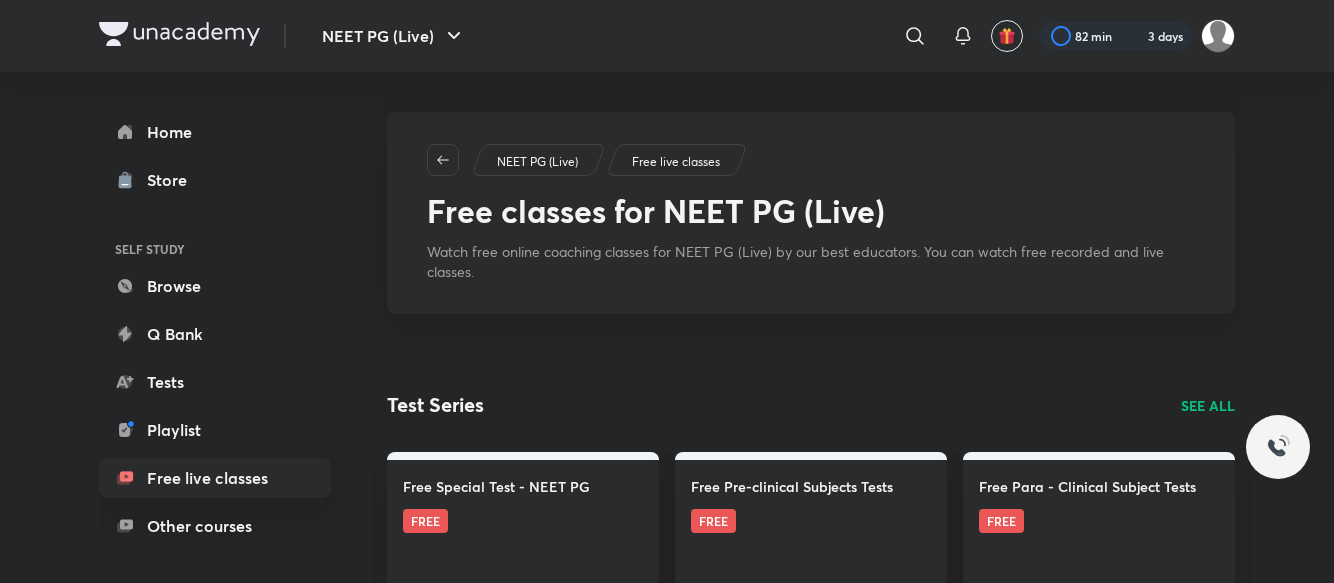 scroll, scrollTop: 0, scrollLeft: 0, axis: both 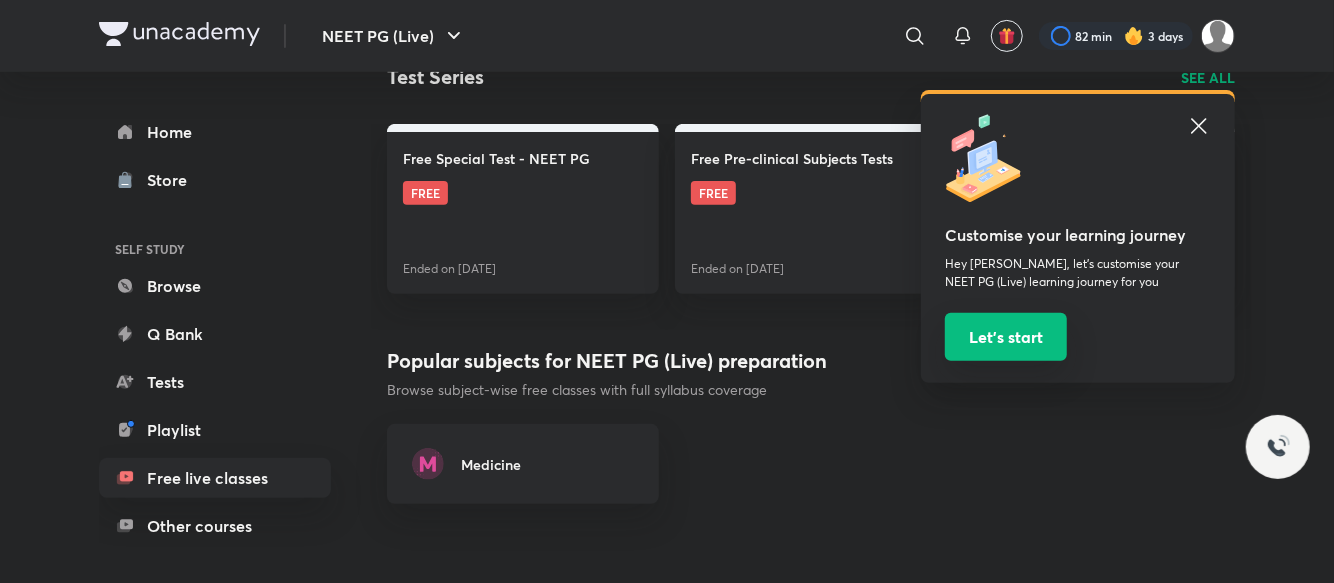 click on "Let’s start" at bounding box center [1006, 337] 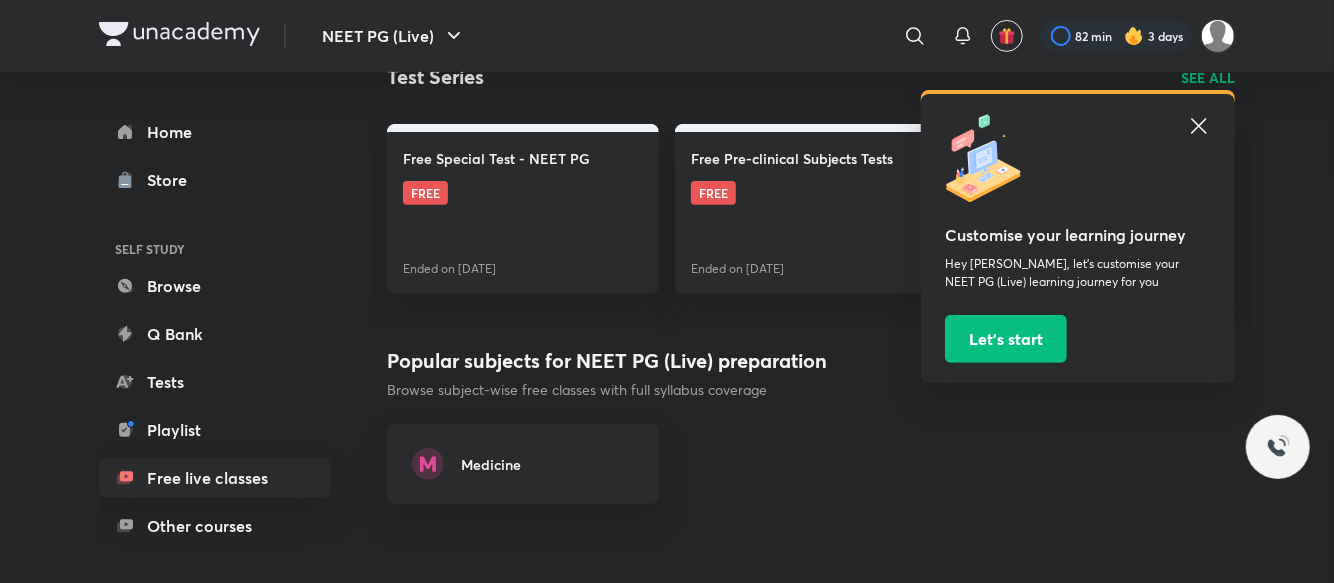 click 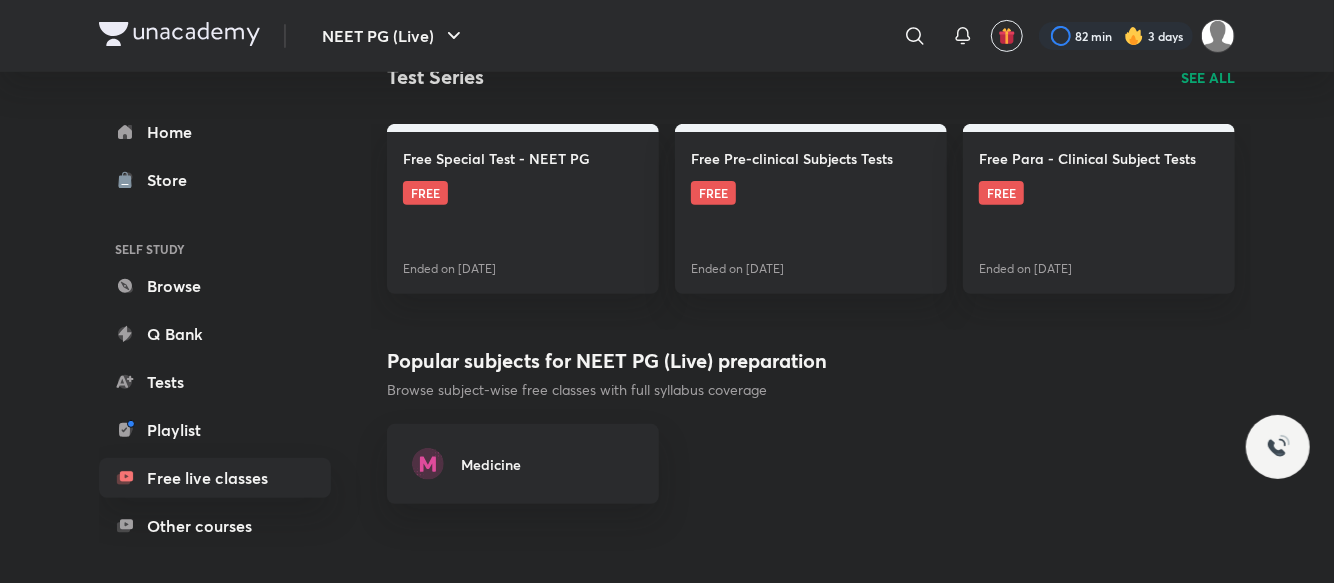 click on "Medicine" at bounding box center [523, 464] 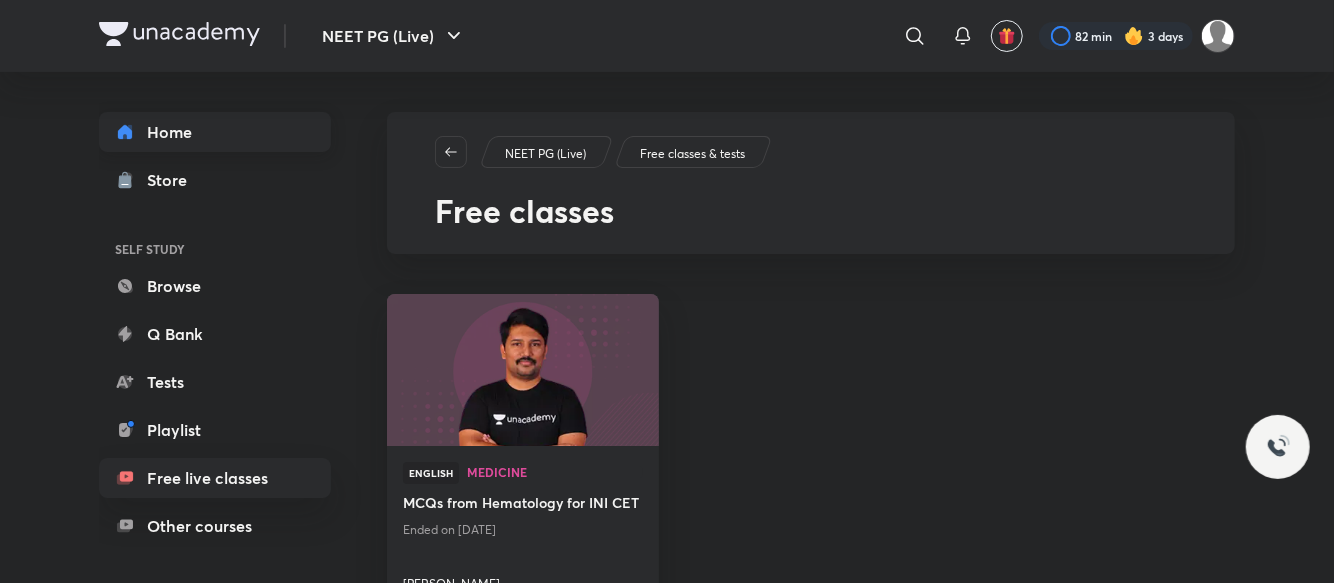 click on "Home" at bounding box center (215, 132) 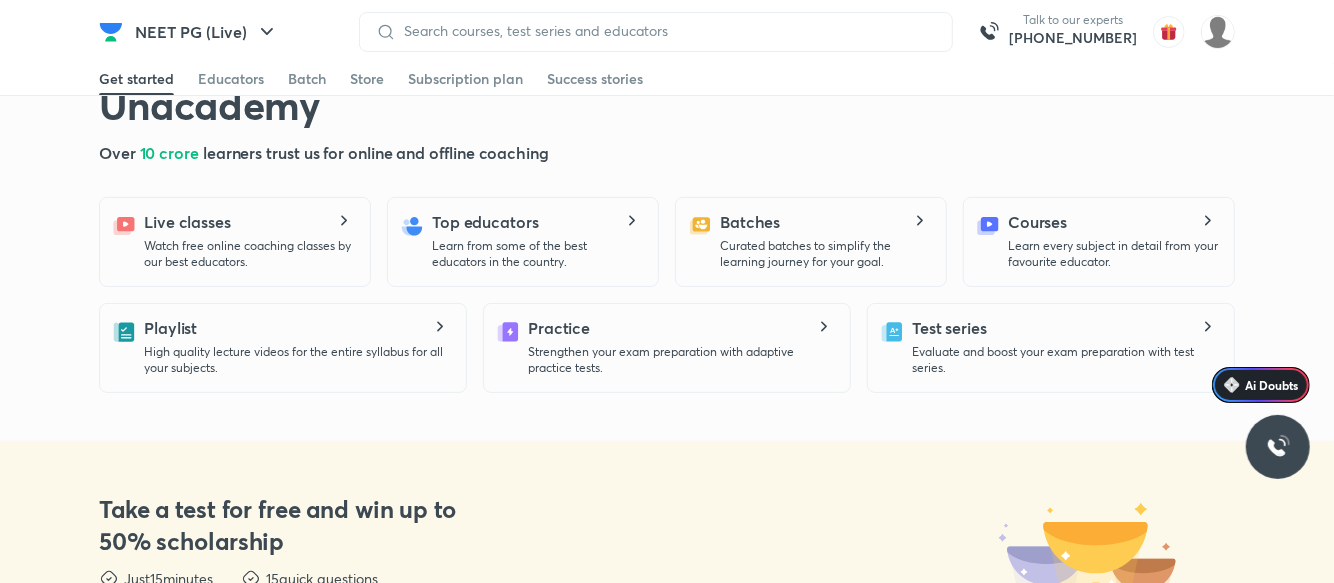 scroll, scrollTop: 0, scrollLeft: 0, axis: both 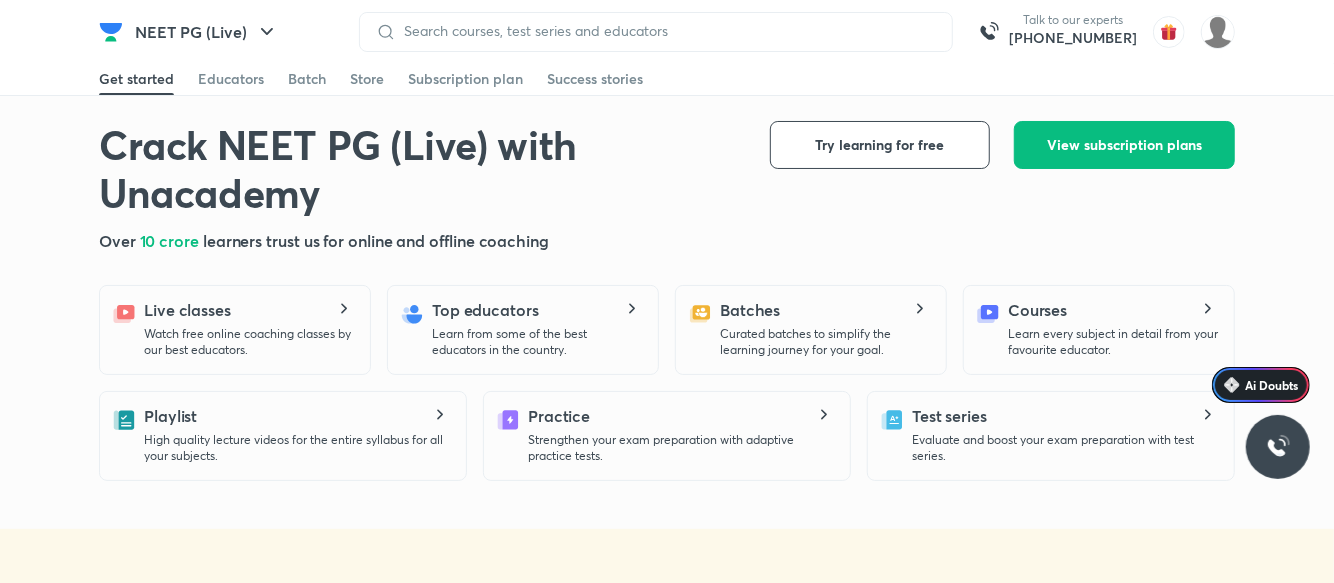 click at bounding box center (656, 32) 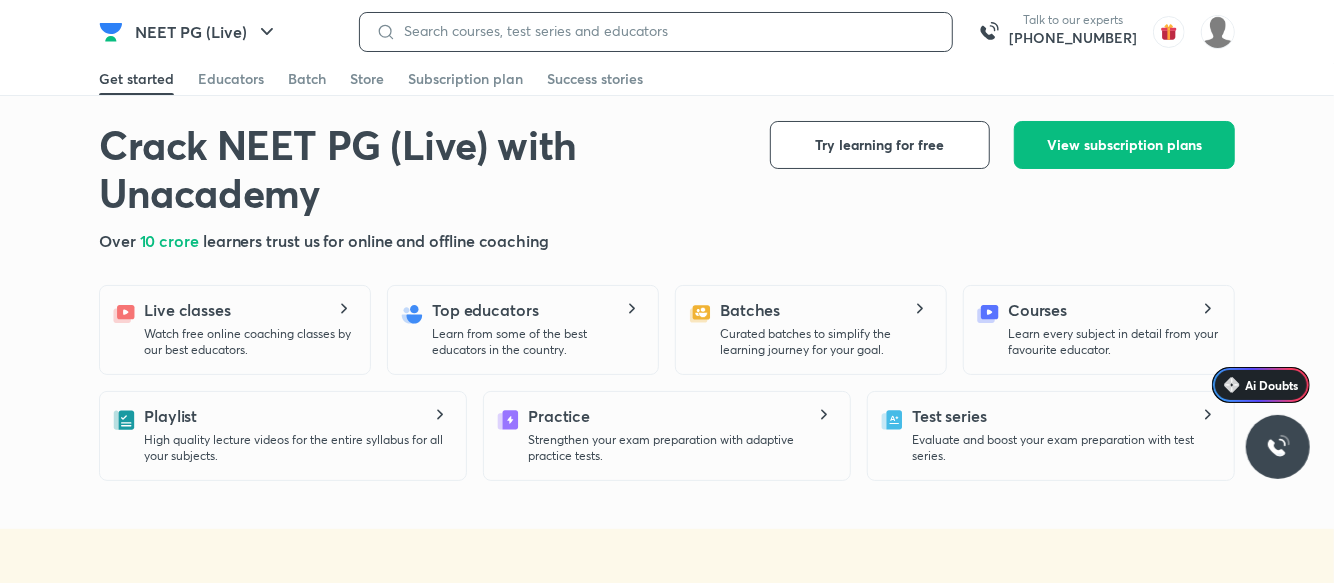 click at bounding box center [666, 31] 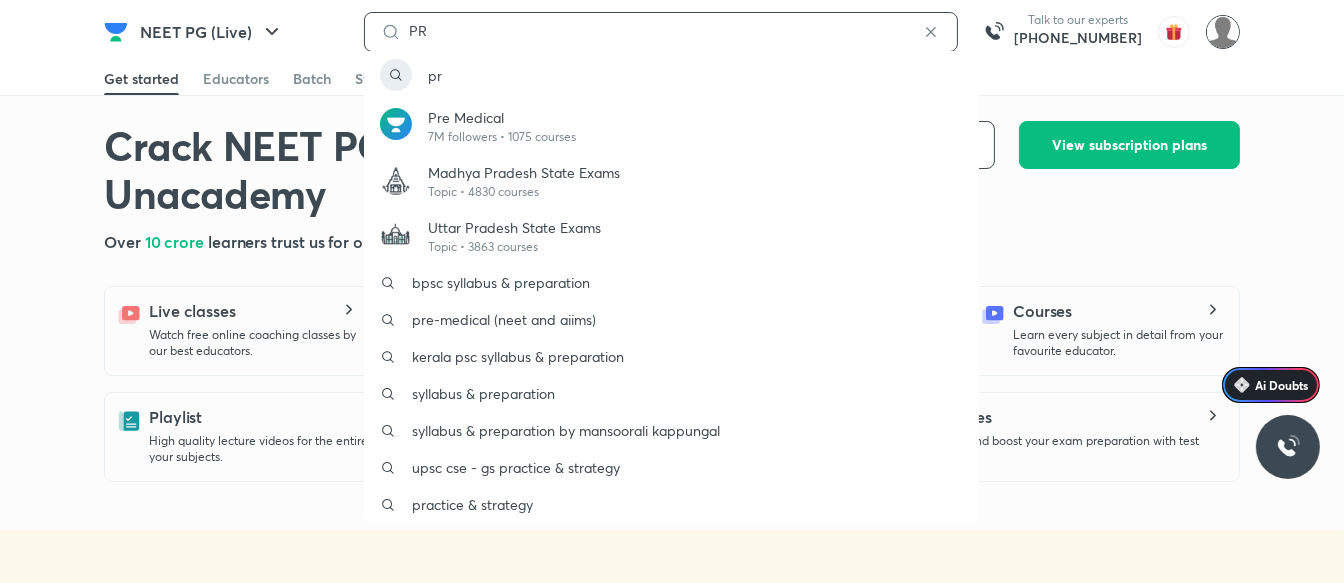 type on "PR" 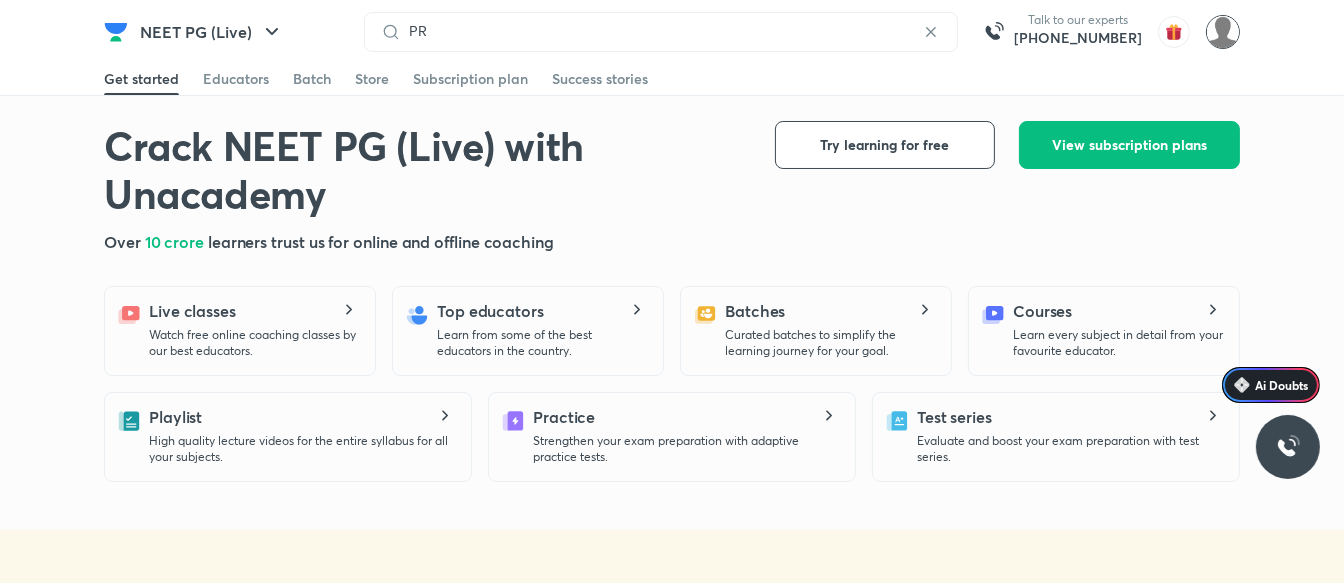 click at bounding box center [1223, 32] 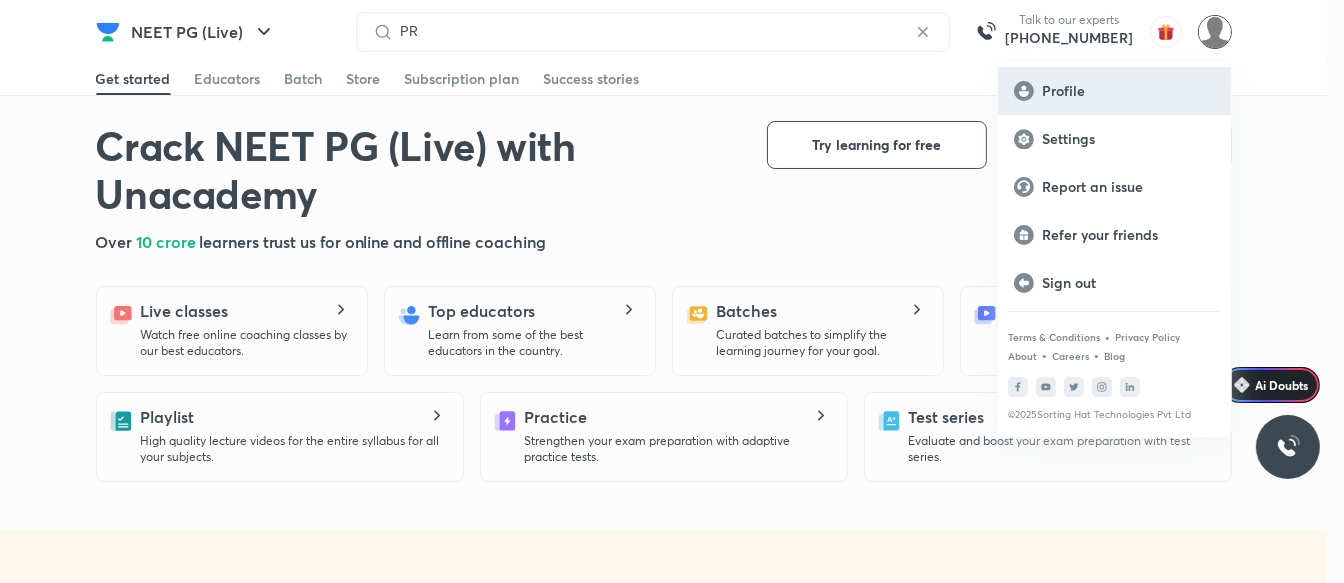 click on "Profile" at bounding box center (1128, 91) 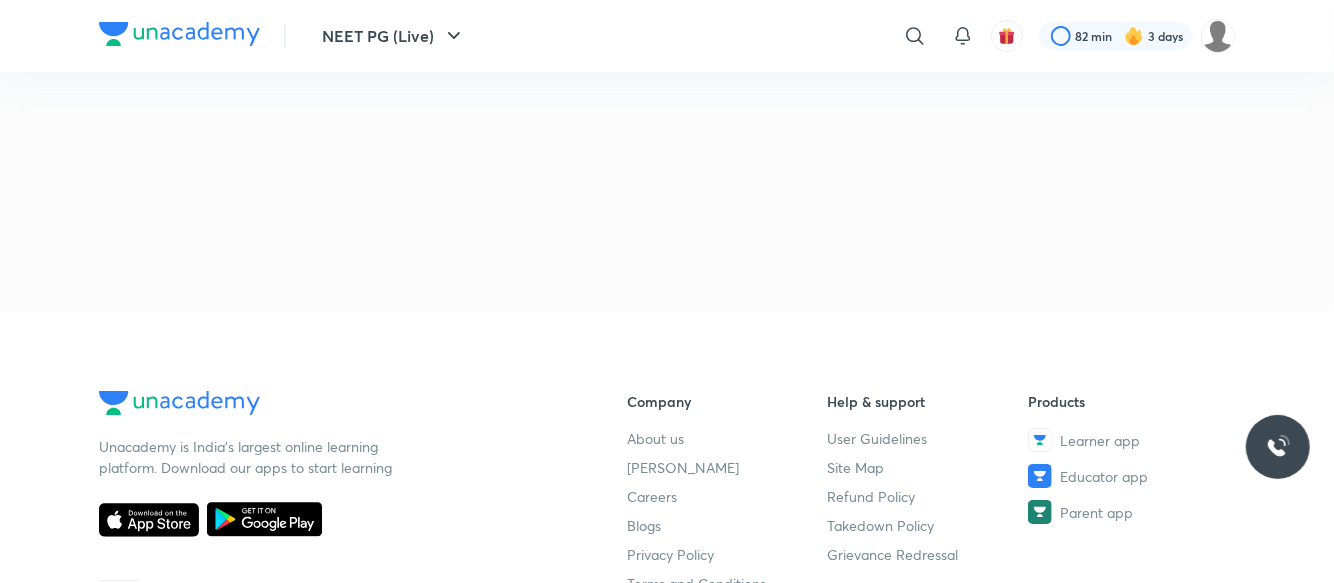 click at bounding box center (667, 171) 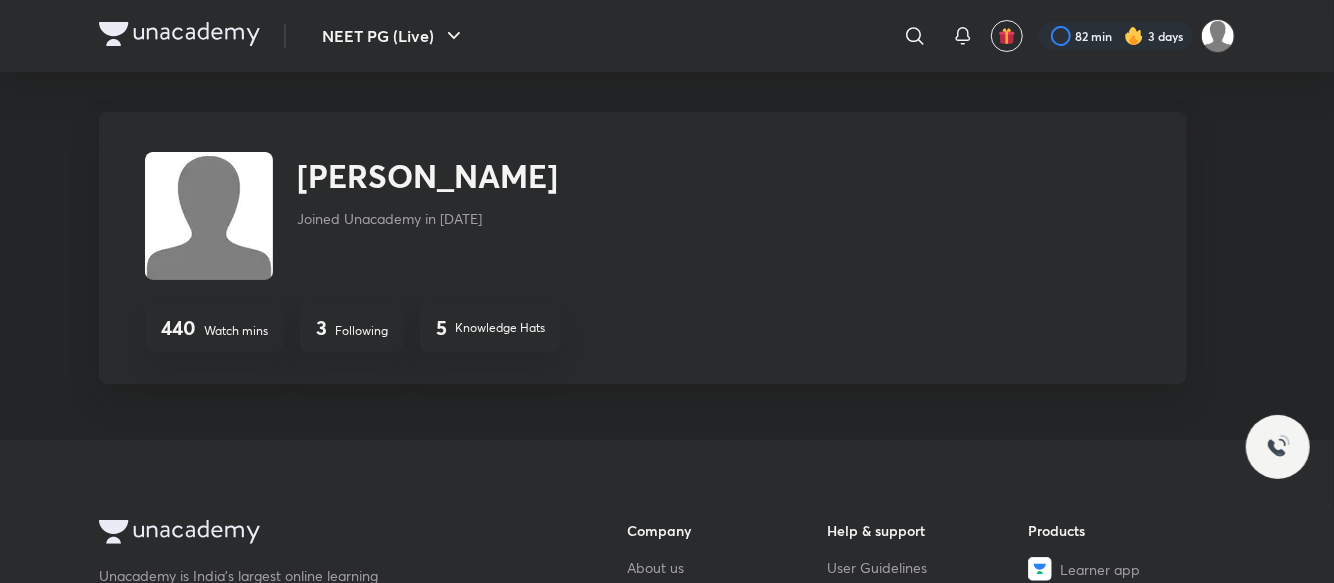 click on "[PERSON_NAME] Joined Unacademy in [DATE]" at bounding box center [427, 216] 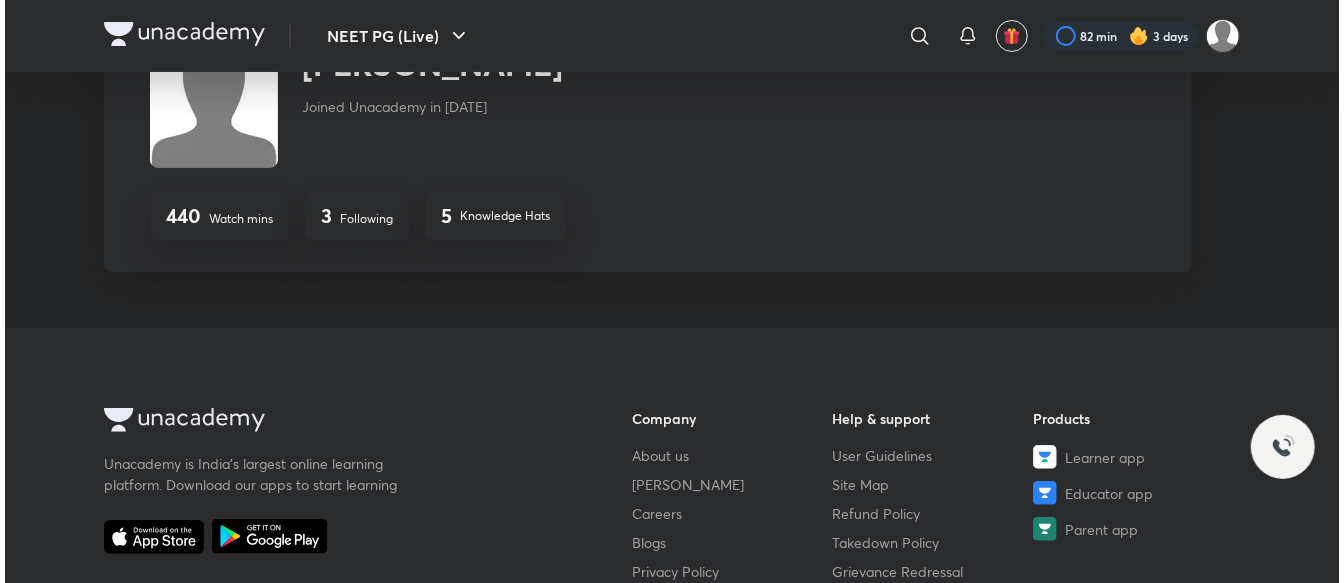 scroll, scrollTop: 76, scrollLeft: 0, axis: vertical 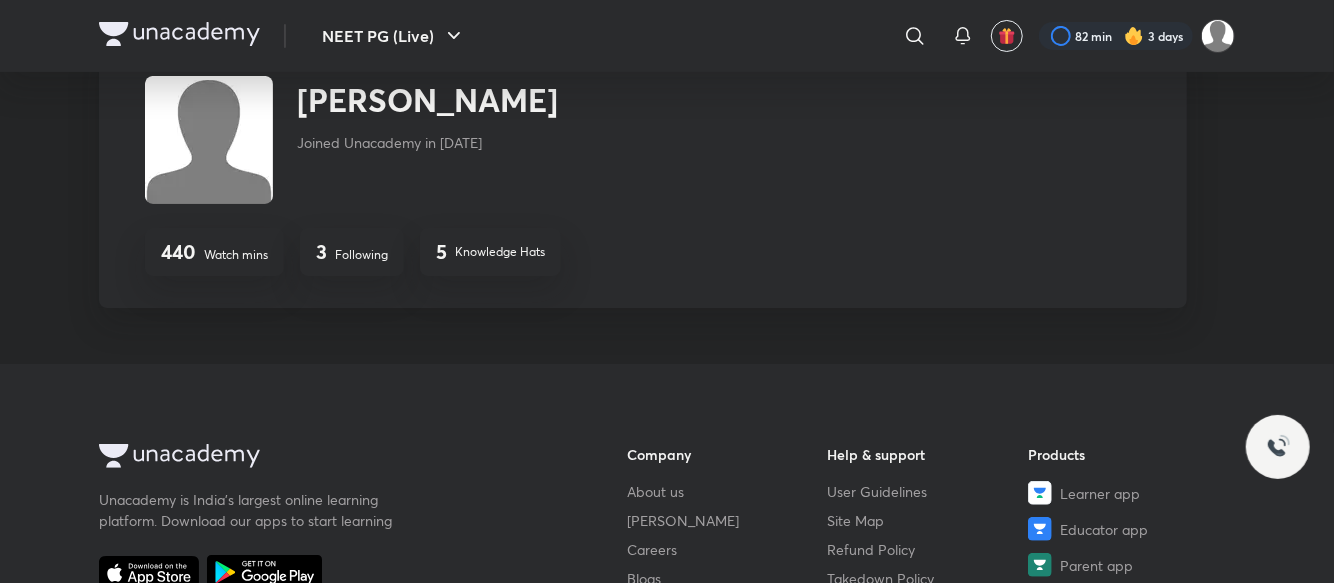 click on "3 Following" at bounding box center (352, 252) 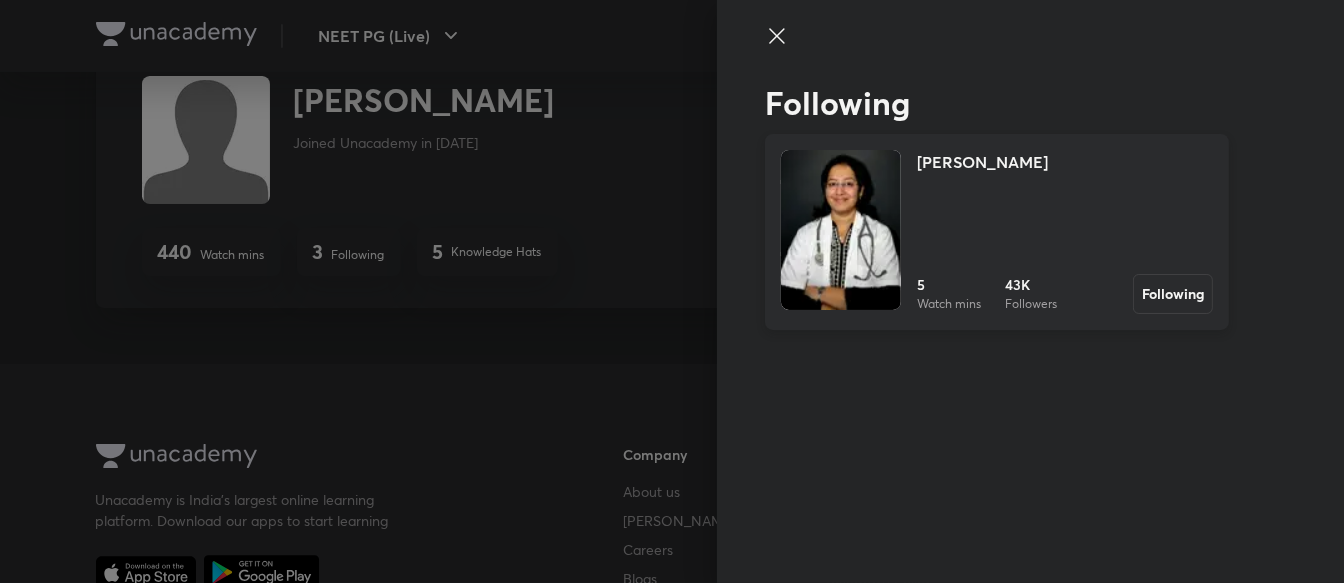 click on "[PERSON_NAME] 5 Watch mins 43K Followers Following" at bounding box center (1065, 232) 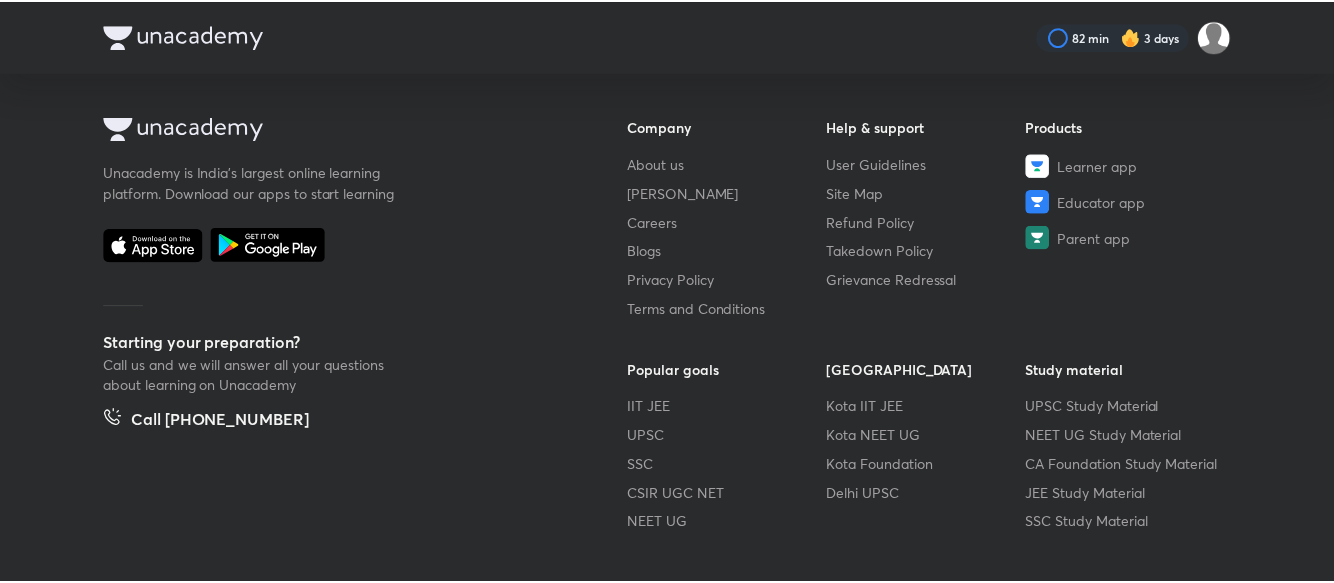 scroll, scrollTop: 0, scrollLeft: 0, axis: both 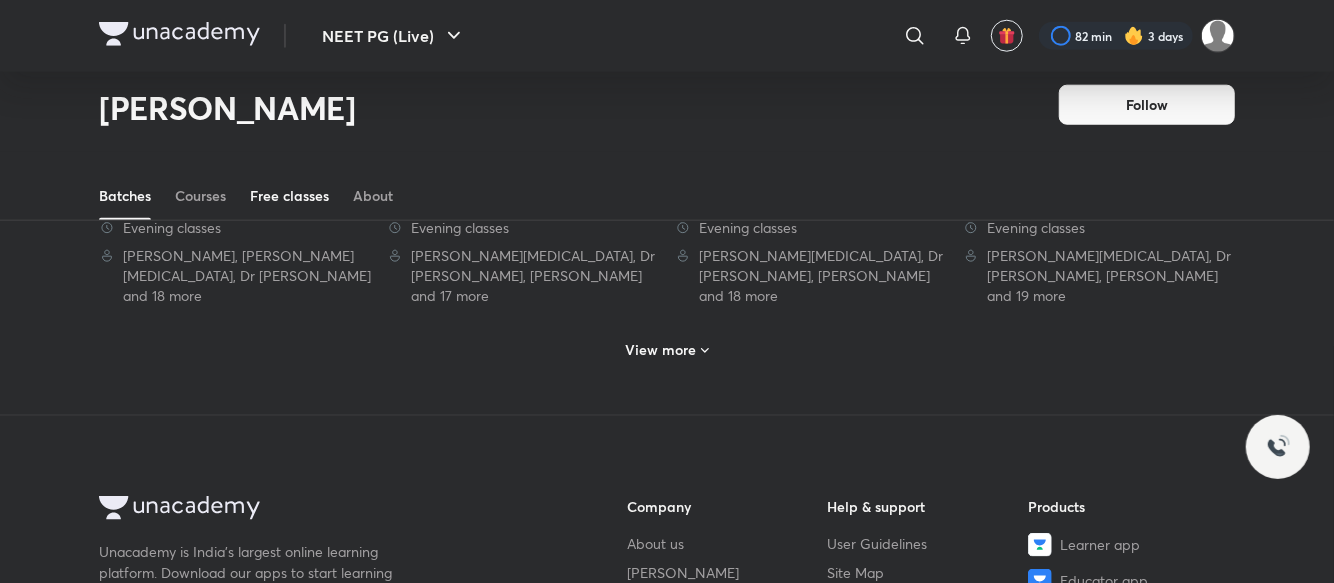 click on "Free classes" at bounding box center (289, 196) 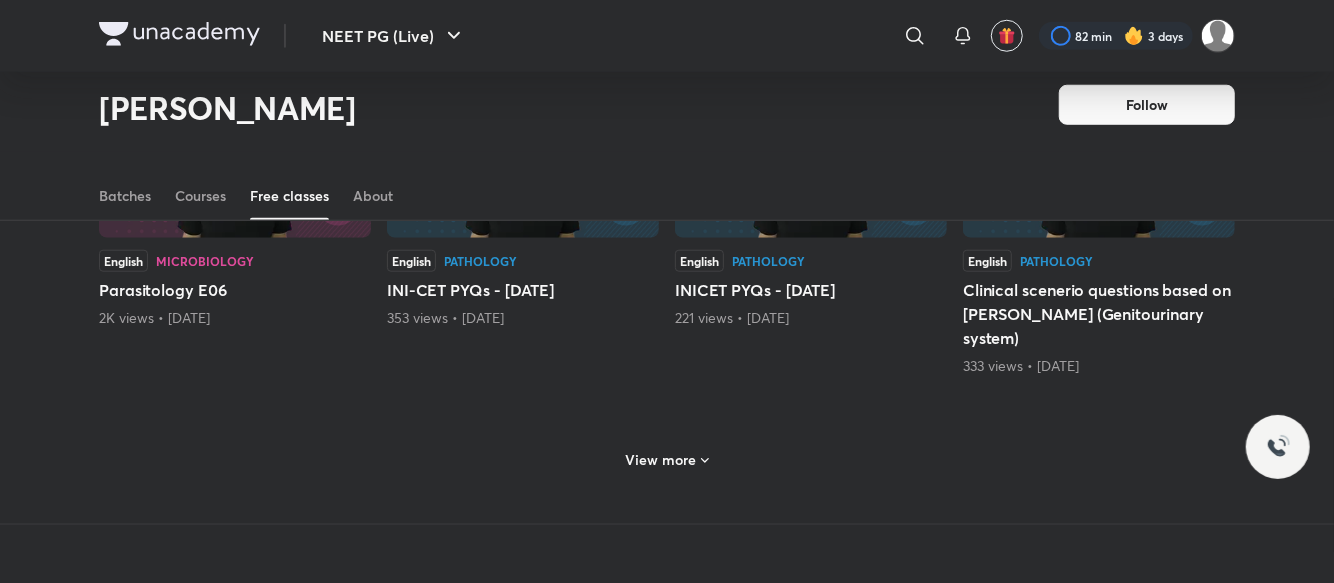 scroll, scrollTop: 969, scrollLeft: 0, axis: vertical 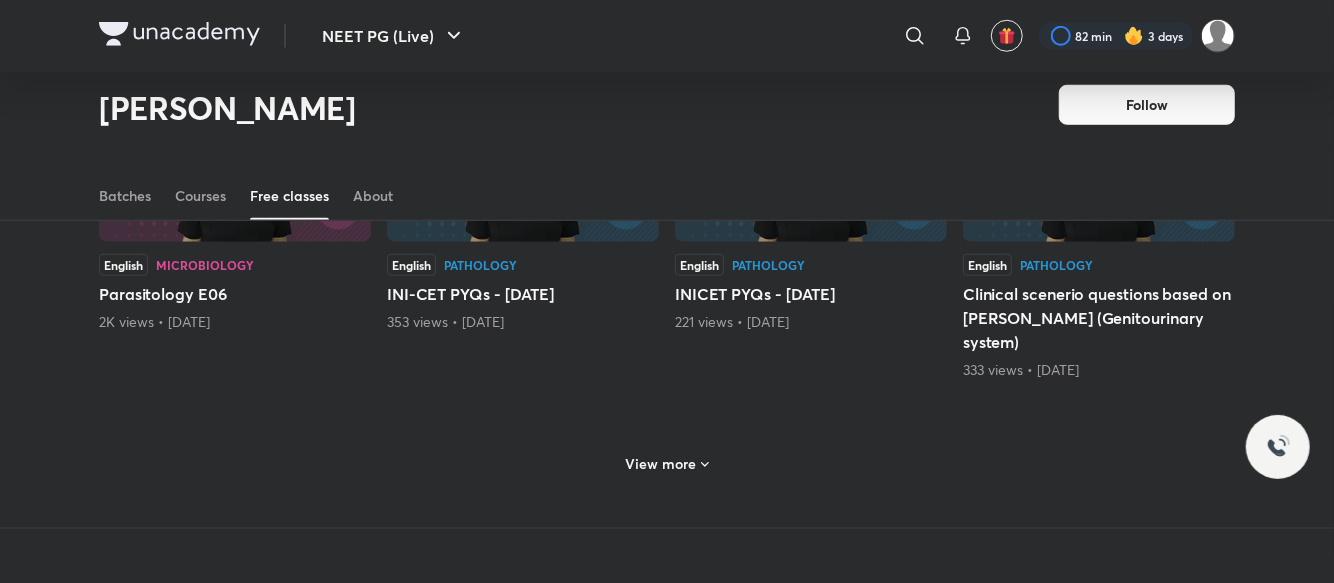 click on "English Pathology Complete Oncology E01 5K views  •  [DATE] English Pathology Hemolytic aneamias- Episode 1 4K views  •  [DATE] English Pathology Complete Pathology by Dr [PERSON_NAME] -Orientation & Introduction - part 2 11K views  •  [DATE] English Pathology Hemolytic aneamias - Episode 2 3K views  •  [DATE] English Pathology Hemolytic Anaemias - Episode 3 2K views  •  [DATE] English Pathology General Pathology - Neoplasia - E01 3K views  •  [DATE] English Medicine Hepatology - Med - Path integrated session 1K views  •  [DATE] English Microbiology Parasitology E05 4K views  •  [DATE] English Microbiology Parasitology E06 2K views  •  [DATE] English Pathology INI-CET PYQs - [DATE] 353 views  •  [DATE] English Pathology INICET PYQs - [DATE] 221 views  •  [DATE] English Pathology Clinical scenerio questions based on [PERSON_NAME] (Genitourinary system) 333 views  •  [DATE] View more" at bounding box center [667, -31] 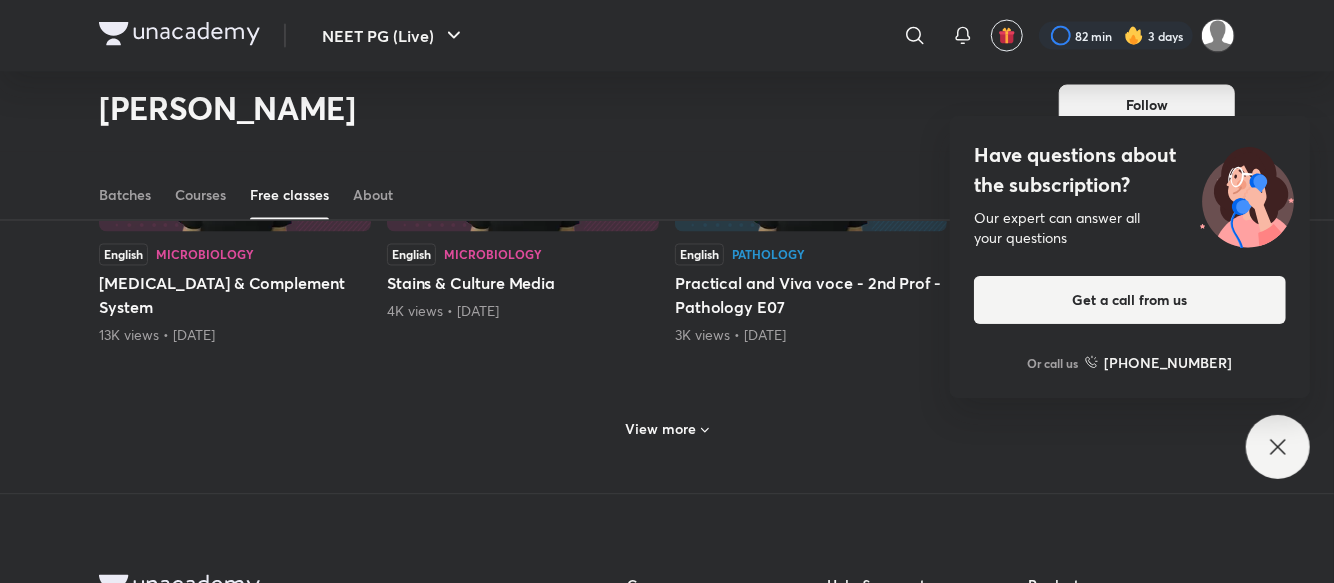 scroll, scrollTop: 1963, scrollLeft: 0, axis: vertical 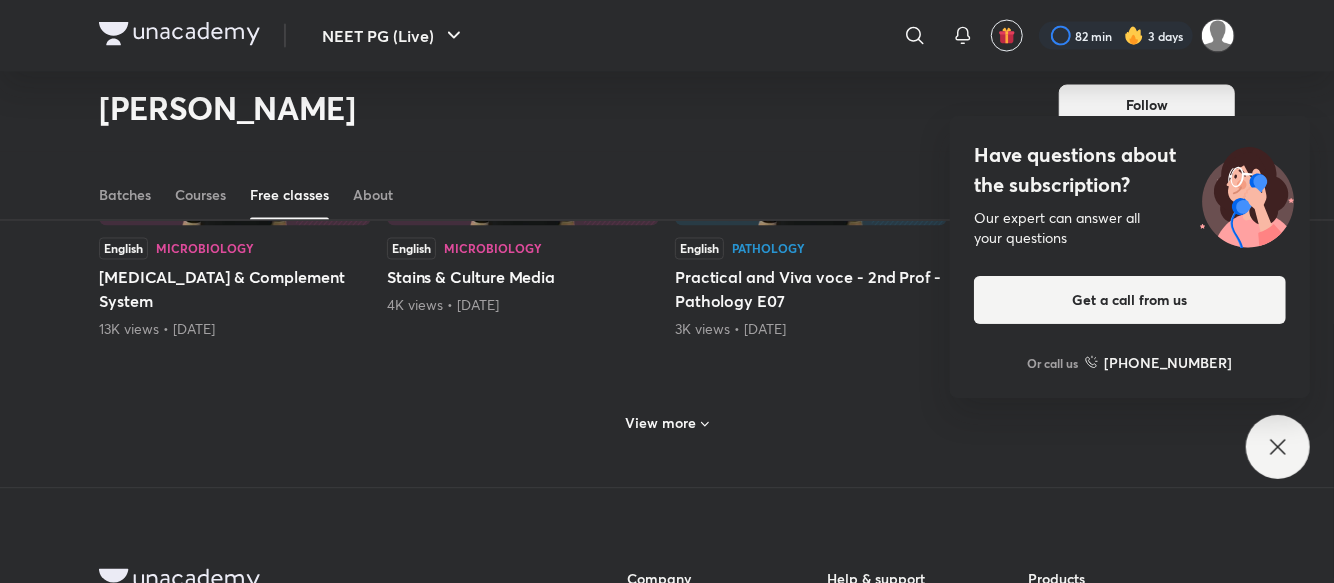 click on "View more" at bounding box center [667, 422] 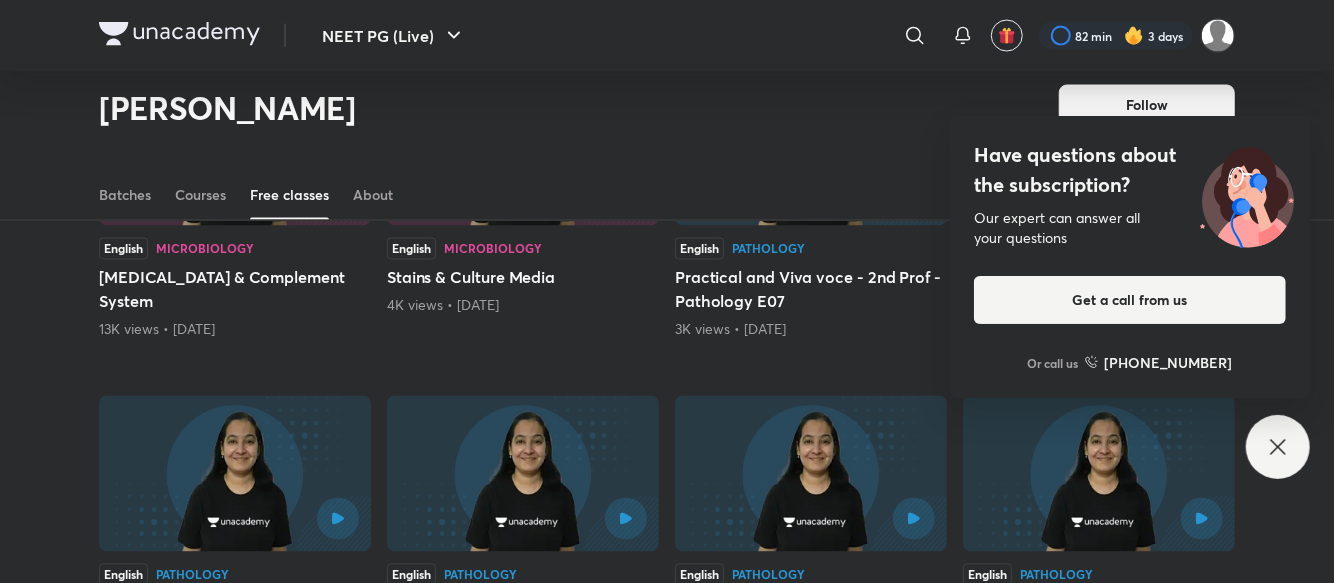 click on "[PERSON_NAME] Follow" at bounding box center (667, 97) 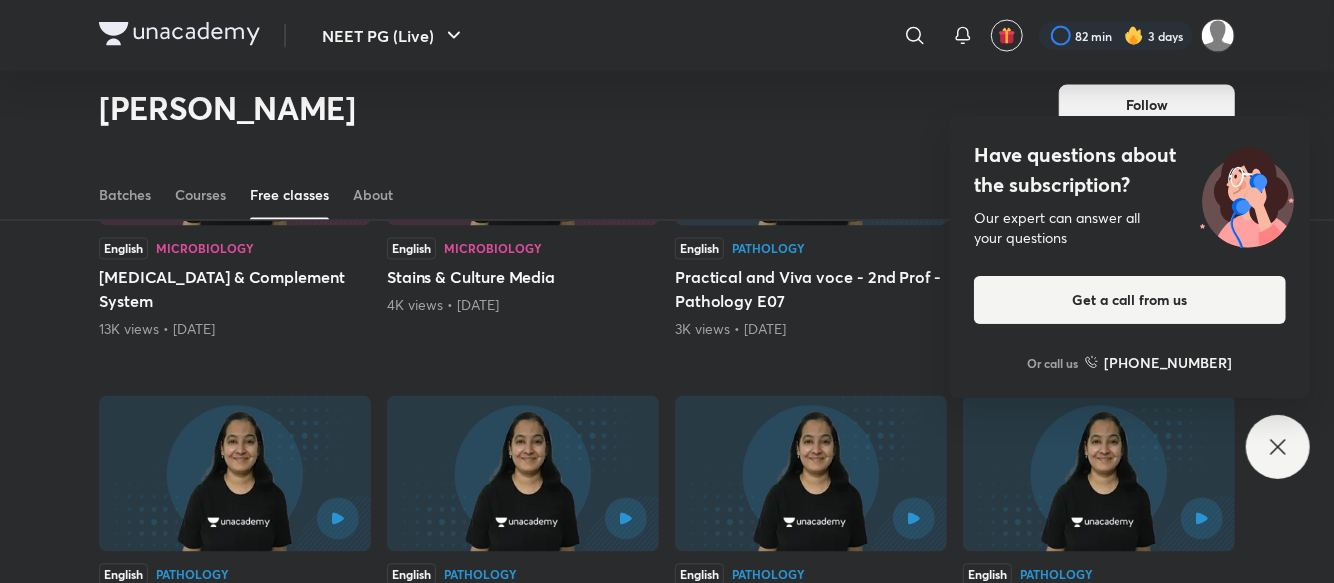 click on "Have questions about the subscription? Our expert can answer all your questions Get a call from us Or call us [PHONE_NUMBER]" at bounding box center (1278, 447) 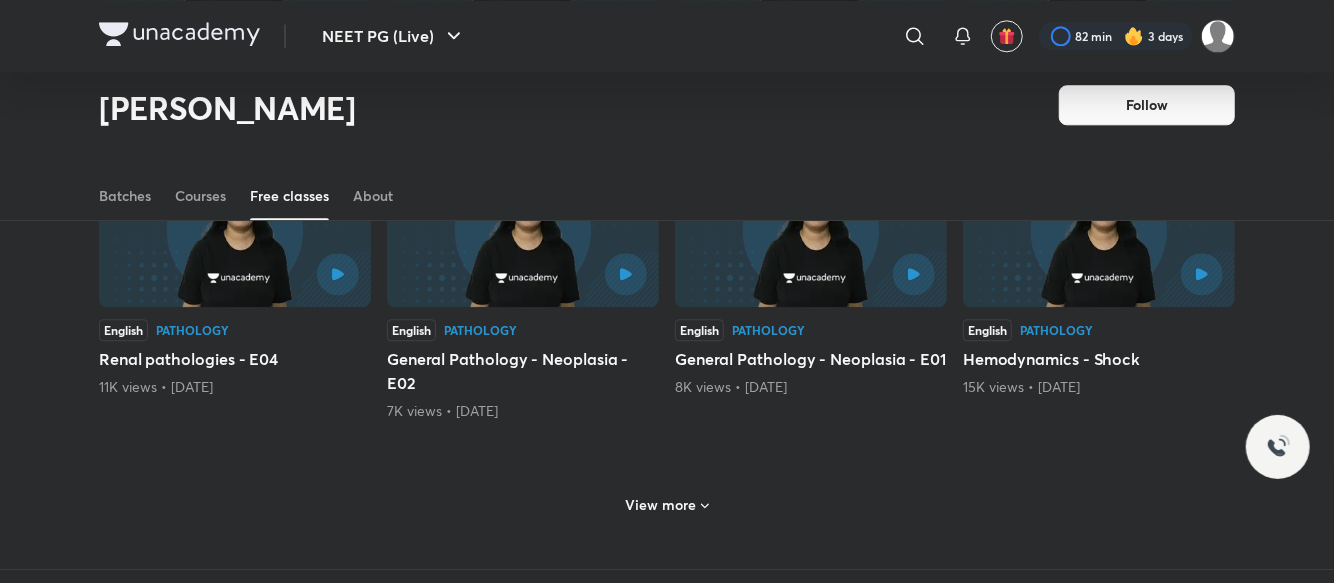scroll, scrollTop: 2844, scrollLeft: 0, axis: vertical 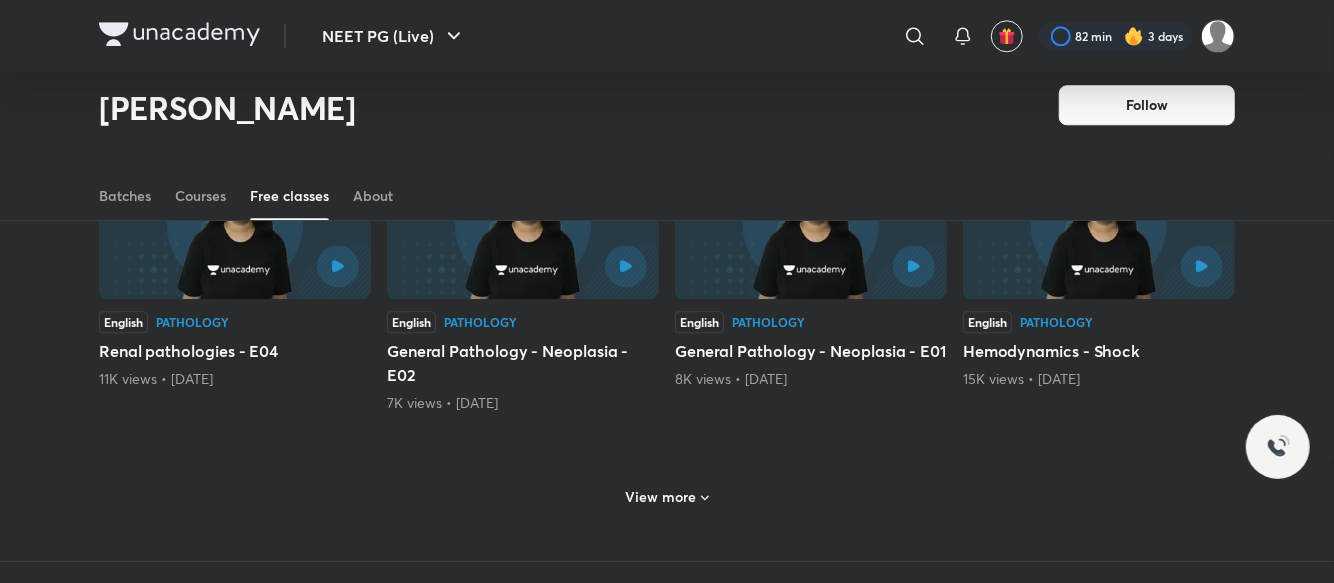 click 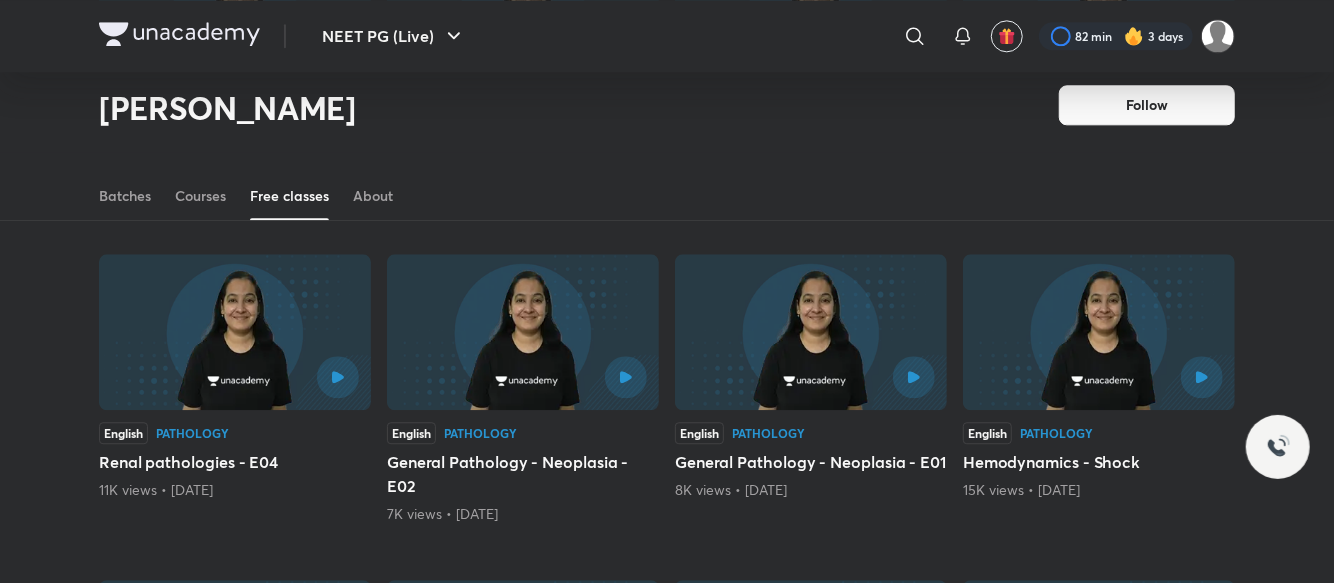scroll, scrollTop: 2716, scrollLeft: 0, axis: vertical 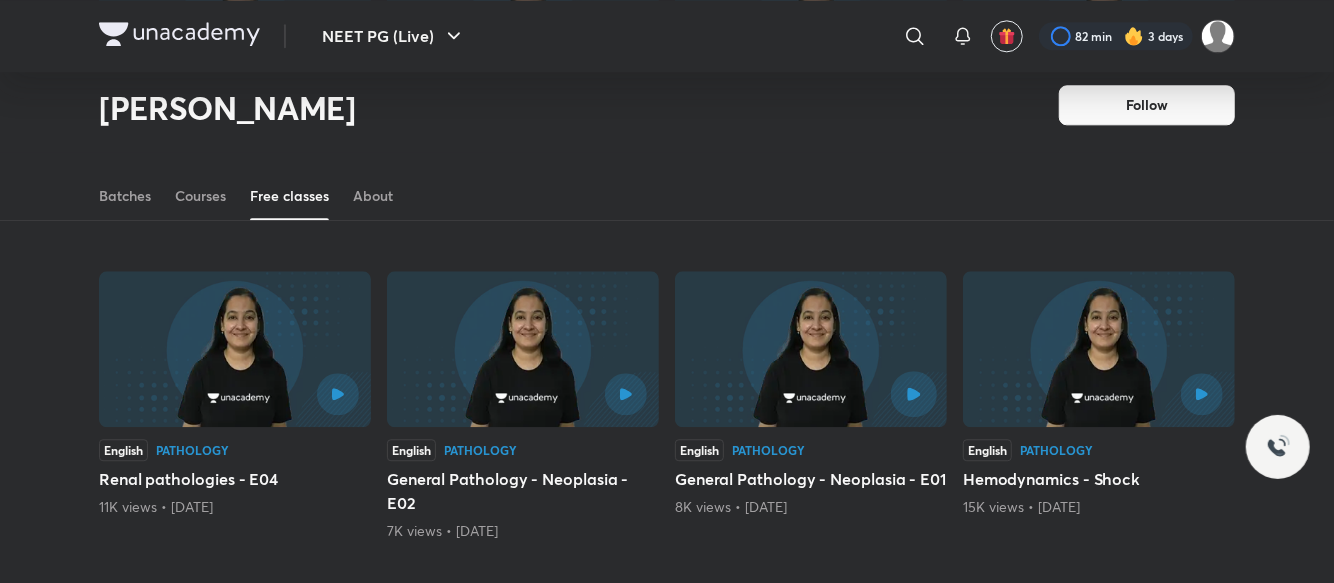 click at bounding box center (914, 394) 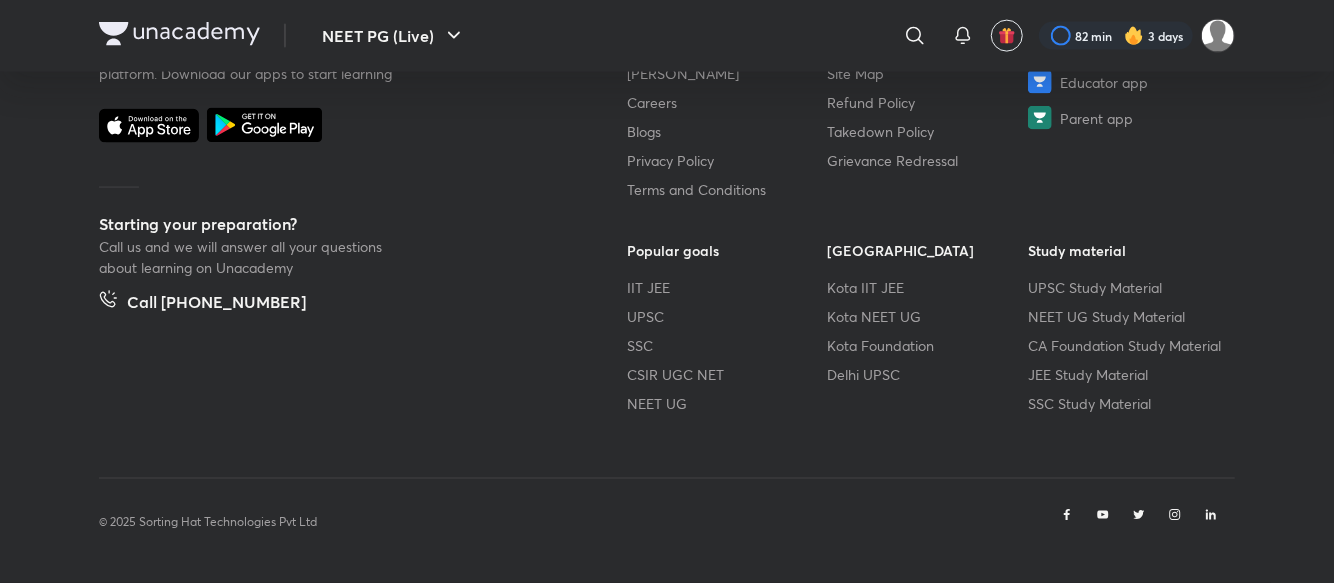 scroll, scrollTop: 0, scrollLeft: 0, axis: both 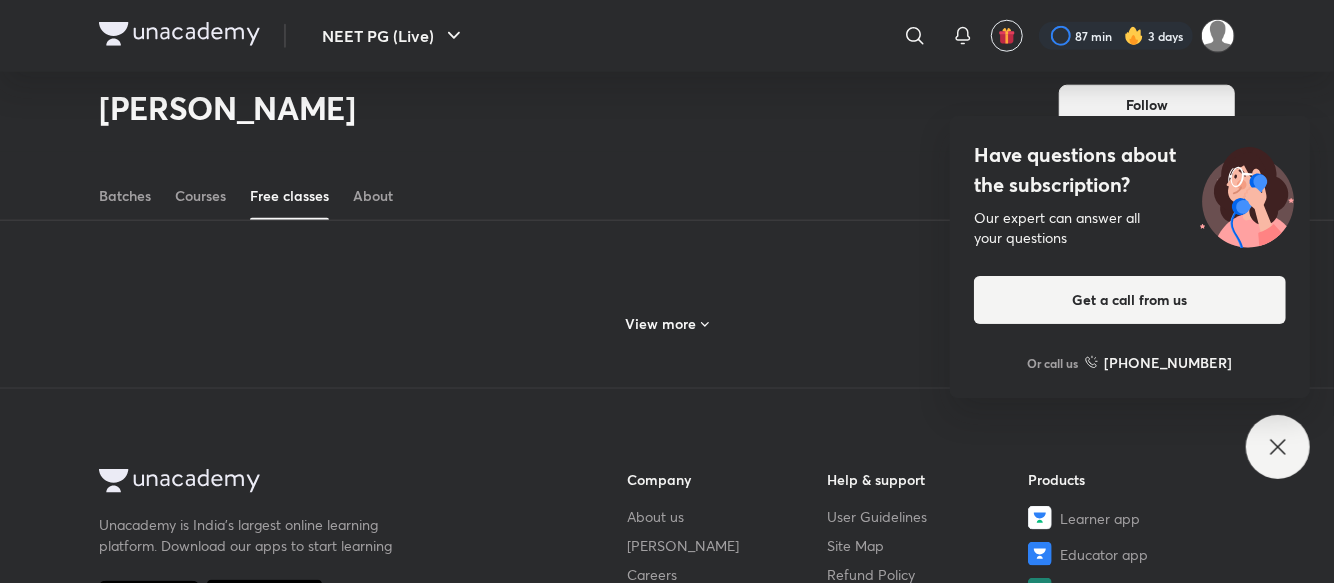 click on "View more" at bounding box center [661, 324] 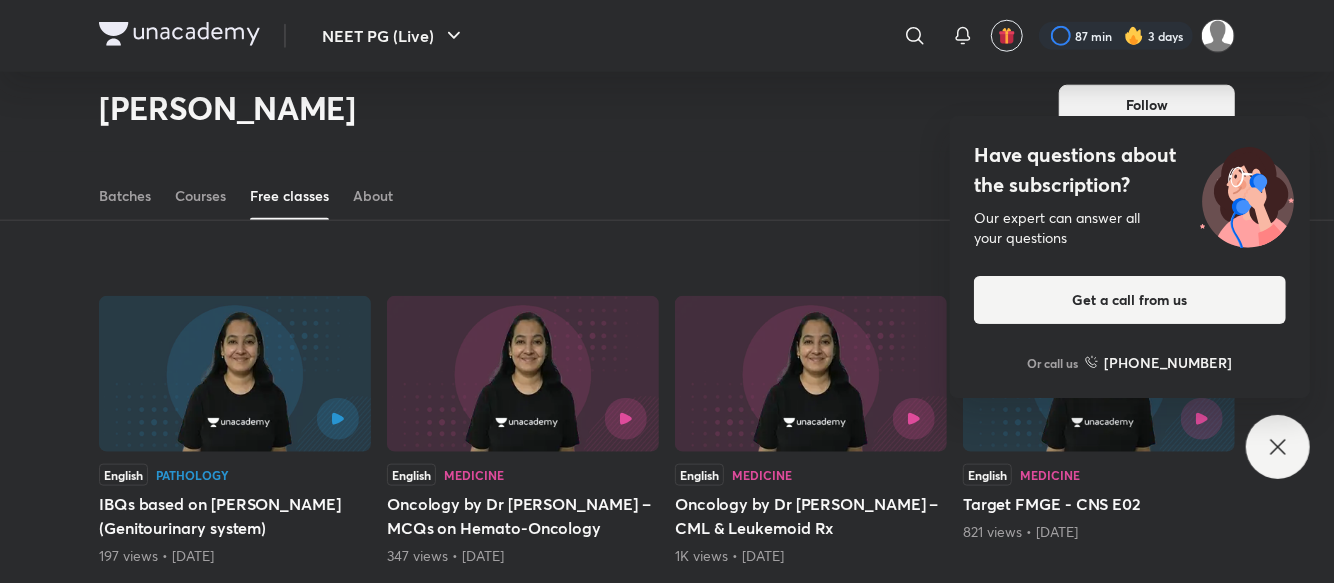 click 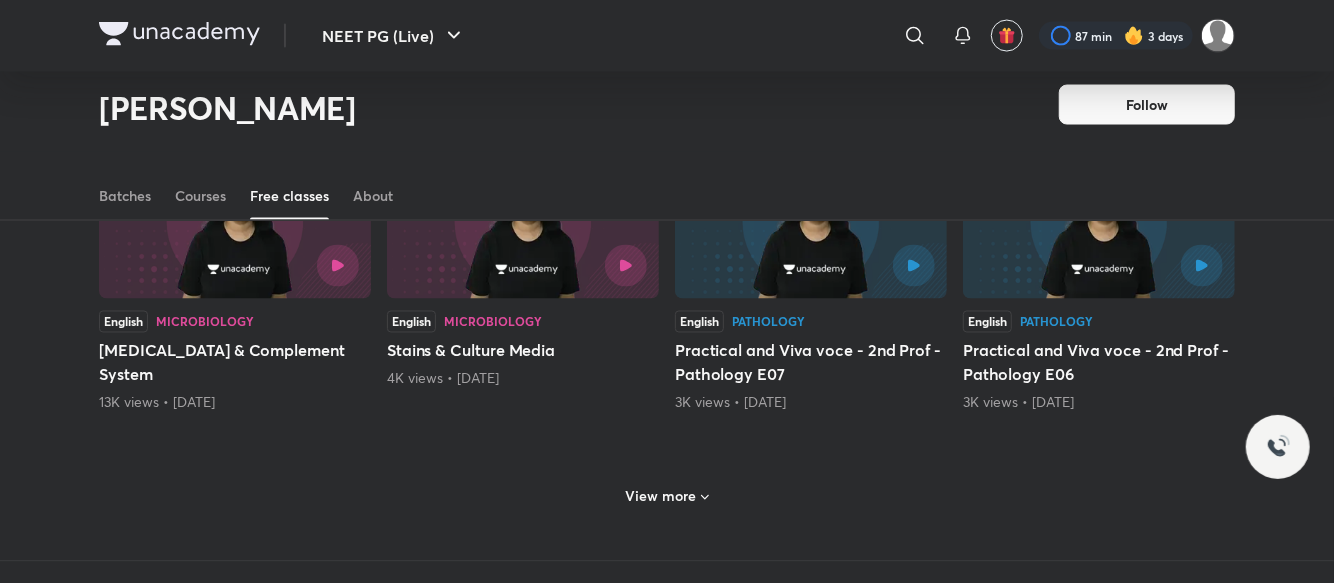 scroll, scrollTop: 1927, scrollLeft: 0, axis: vertical 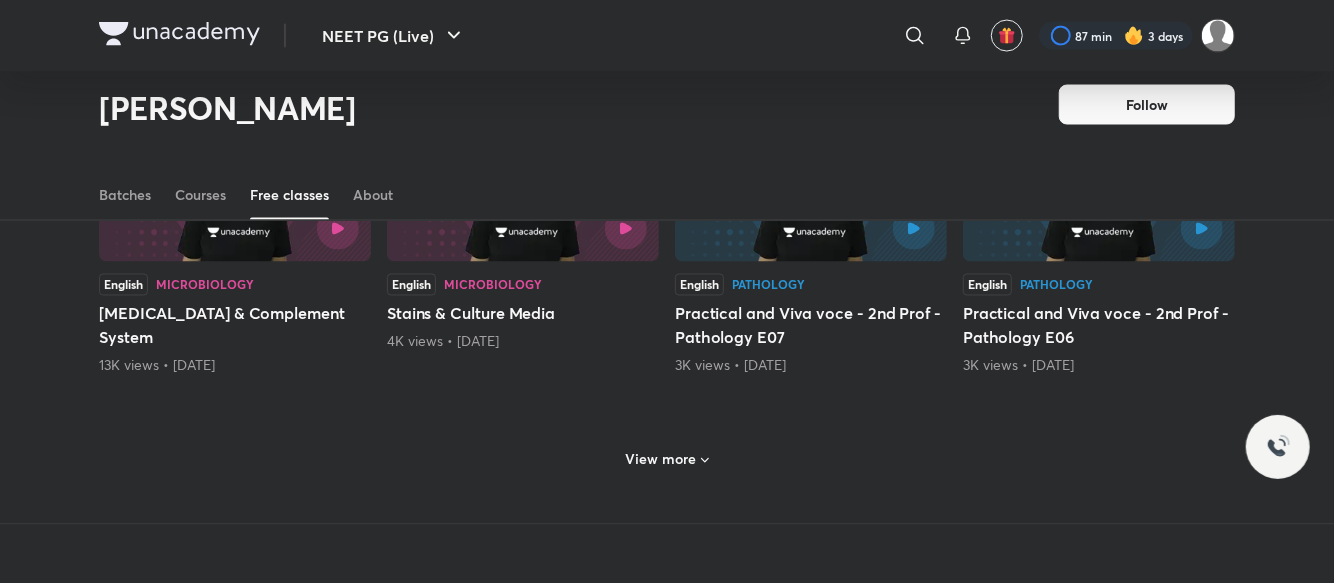 click on "View more" at bounding box center (661, 460) 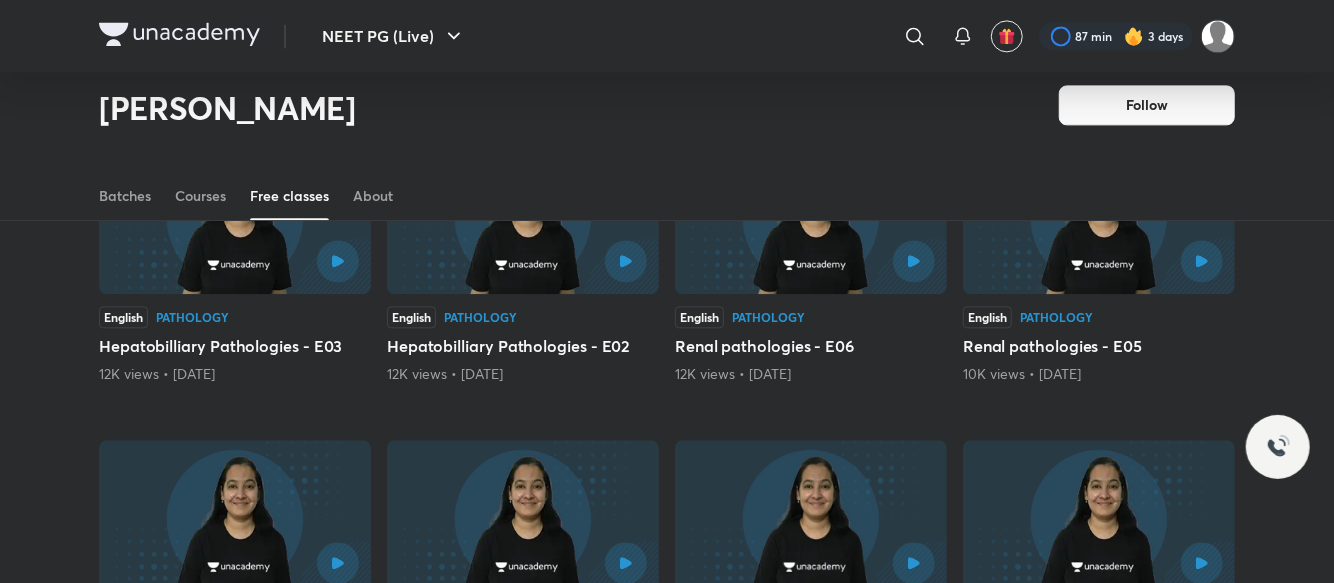 scroll, scrollTop: 2553, scrollLeft: 0, axis: vertical 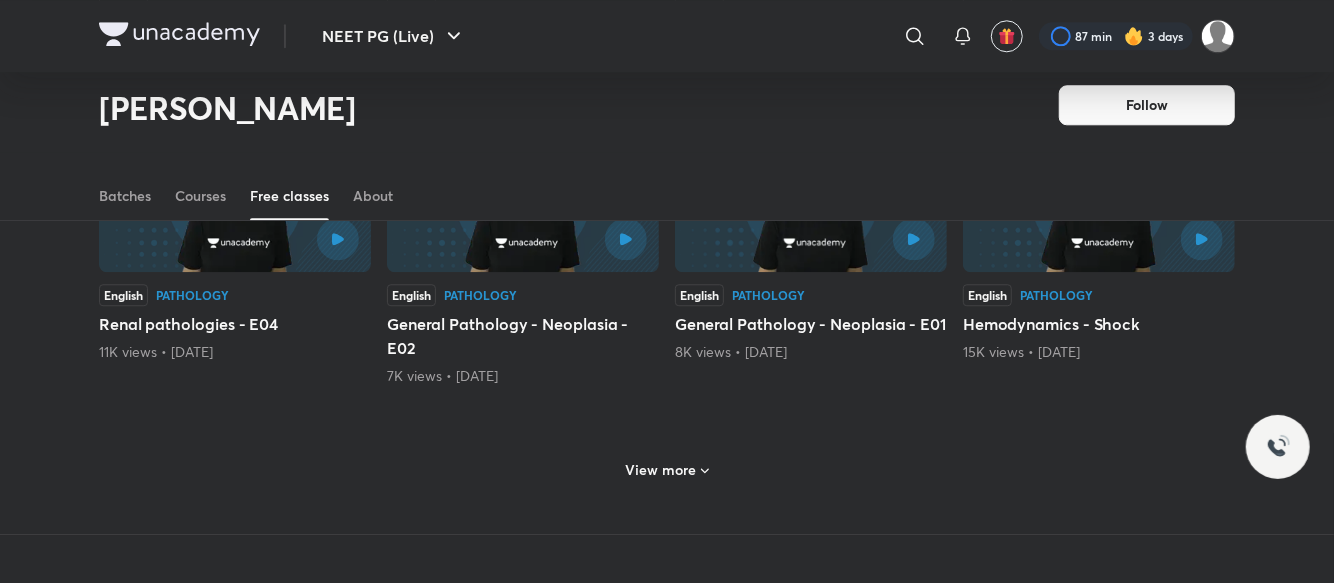 click on "View more" at bounding box center (667, 470) 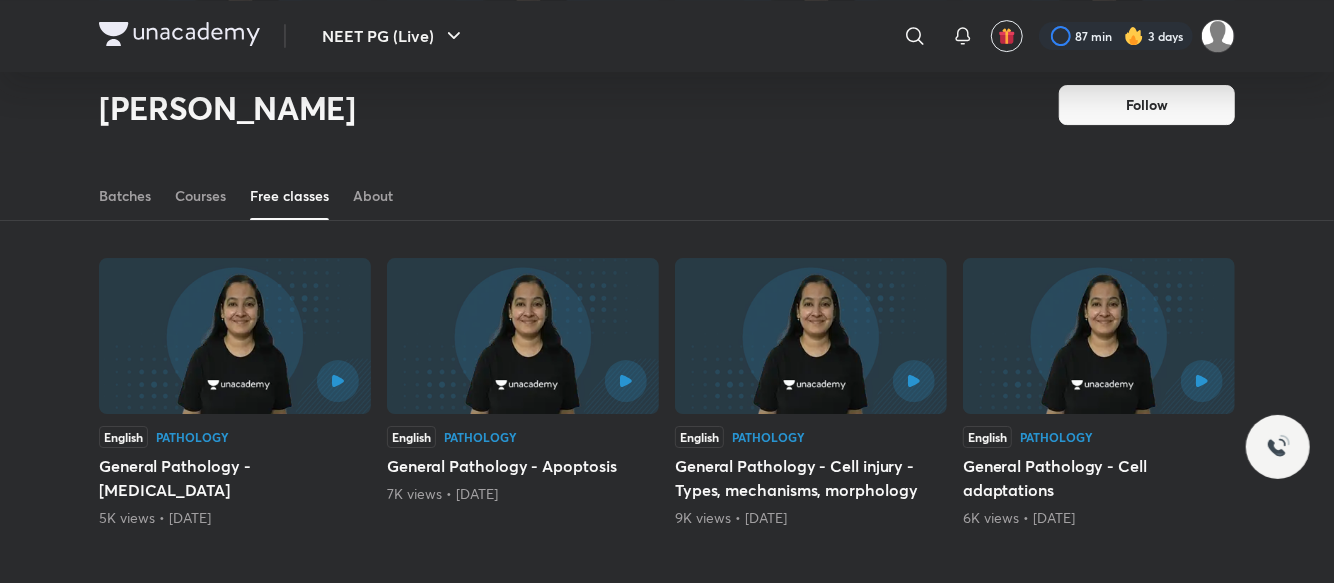 scroll, scrollTop: 3748, scrollLeft: 0, axis: vertical 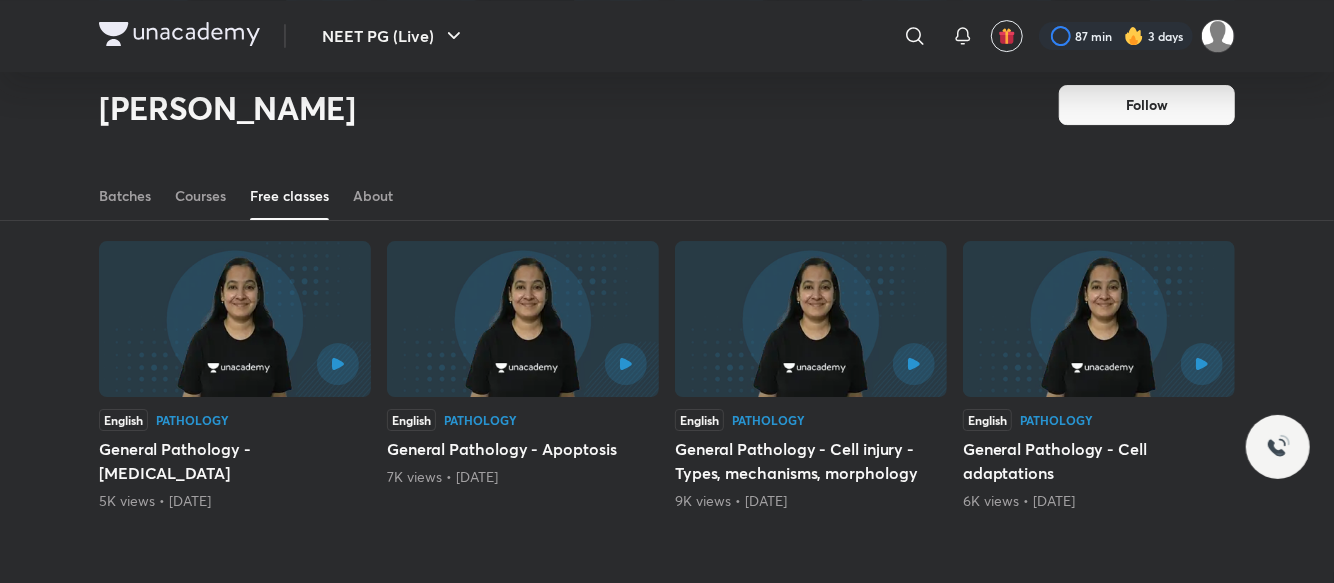 click on "View more" at bounding box center [661, 595] 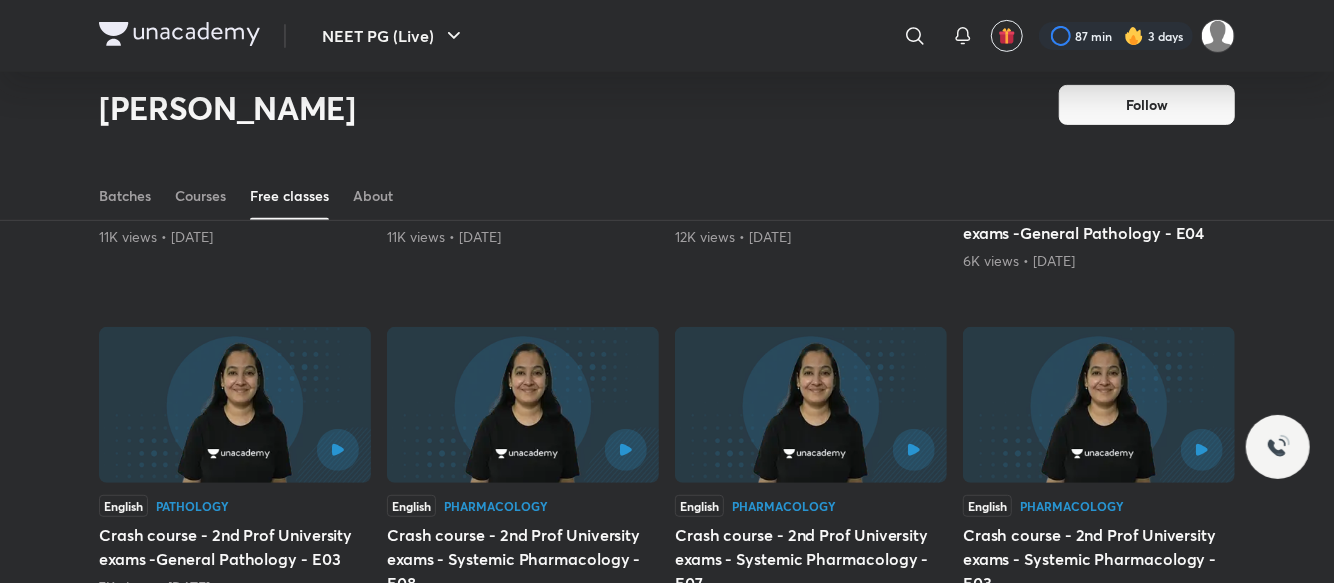 scroll, scrollTop: 4901, scrollLeft: 0, axis: vertical 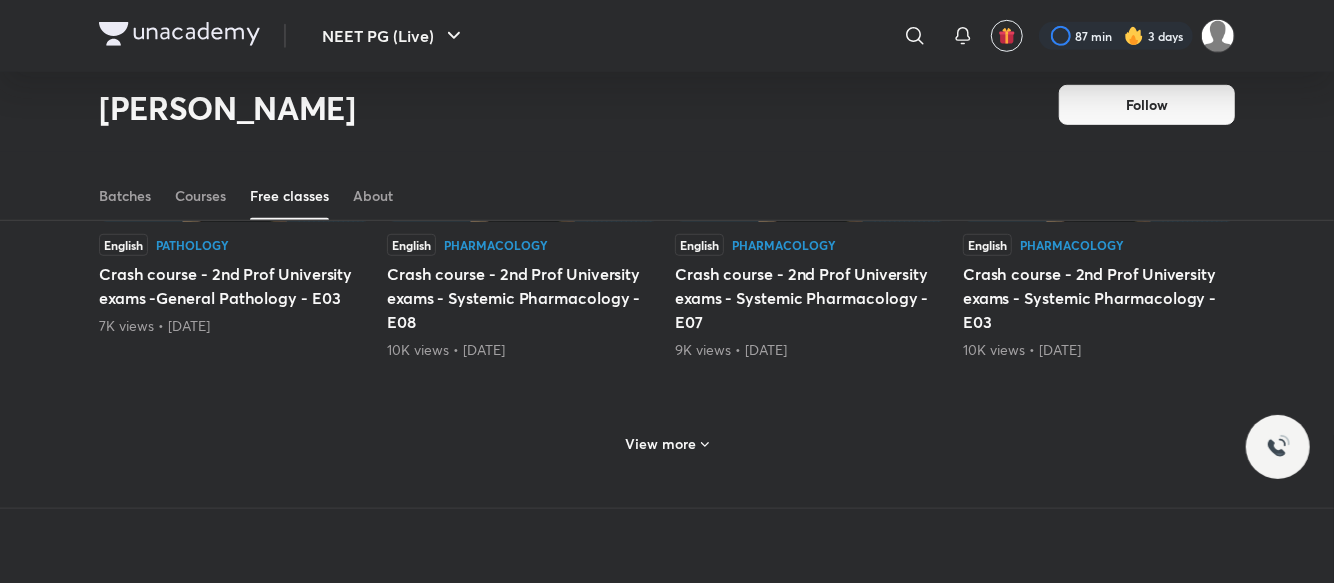 click on "English Pathology Complete Oncology E01 5K views  •  [DATE] English Pathology Hemolytic aneamias- Episode 1 4K views  •  [DATE] English Pathology Complete Pathology by Dr [PERSON_NAME] -Orientation & Introduction - part 2 11K views  •  [DATE] English Pathology Hemolytic aneamias - Episode 2 3K views  •  [DATE] English Pathology Hemolytic Anaemias - Episode 3 2K views  •  [DATE] English Pathology General Pathology - Neoplasia - E01 3K views  •  [DATE] English Medicine Hepatology - Med - Path integrated session 1K views  •  [DATE] English Microbiology Parasitology E05 4K views  •  [DATE] English Microbiology Parasitology E06 2K views  •  [DATE] English Pathology INI-CET PYQs - [DATE] 353 views  •  [DATE] English Pathology INICET PYQs - [DATE] 221 views  •  [DATE] English Pathology Clinical scenerio questions based on [PERSON_NAME] (Genitourinary system) 333 views  •  [DATE] English Pathology 197 views  •  [DATE] English" at bounding box center [667, -2007] 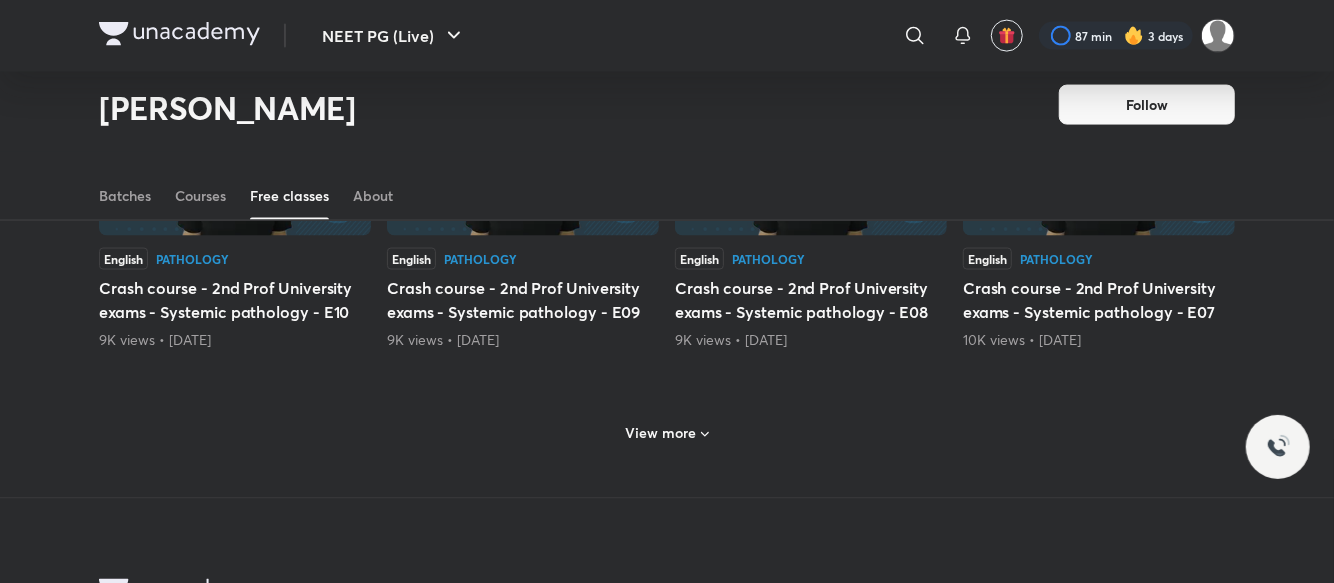 scroll, scrollTop: 5843, scrollLeft: 0, axis: vertical 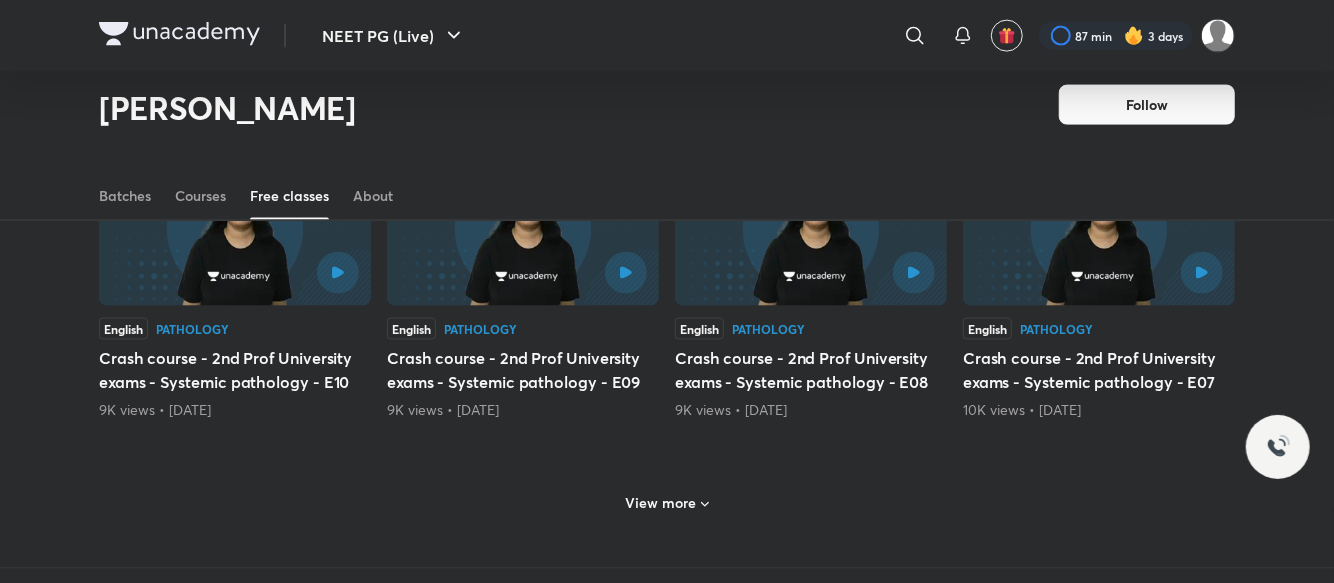 click on "View more" at bounding box center [667, 504] 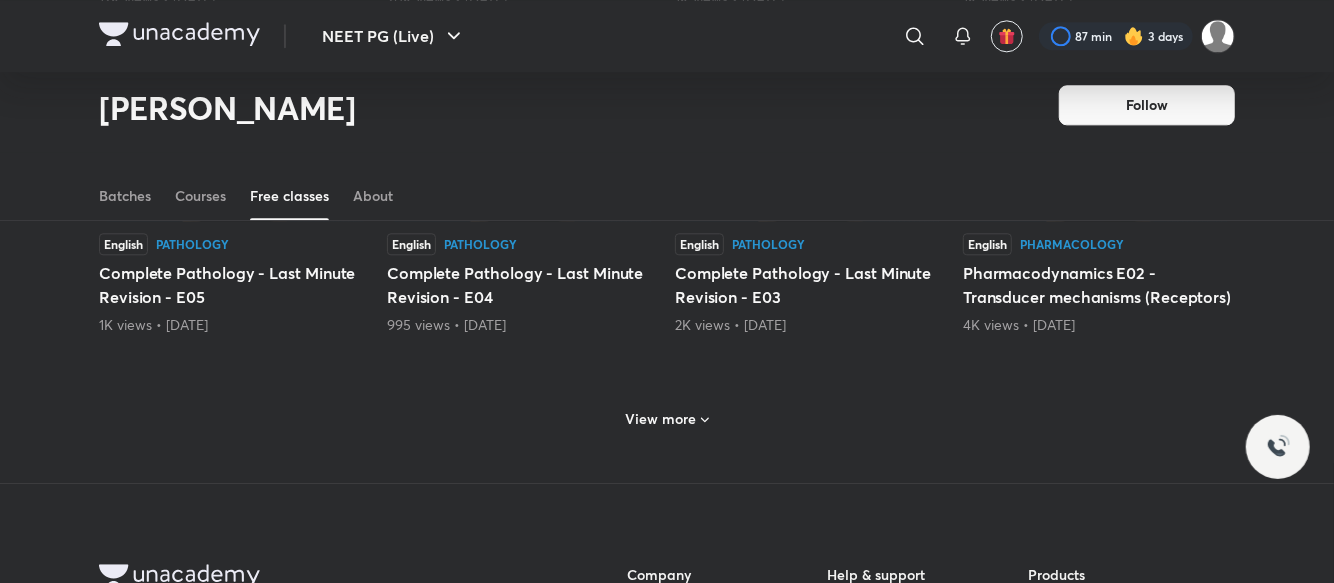 scroll, scrollTop: 6933, scrollLeft: 0, axis: vertical 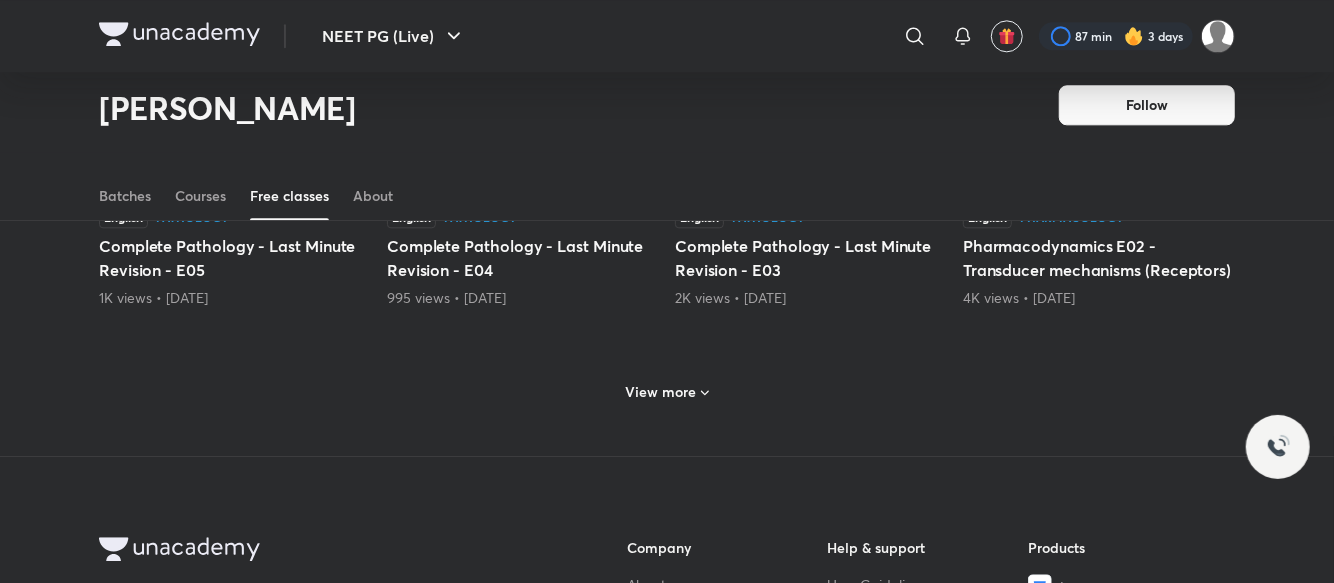 click on "View more" at bounding box center (661, 392) 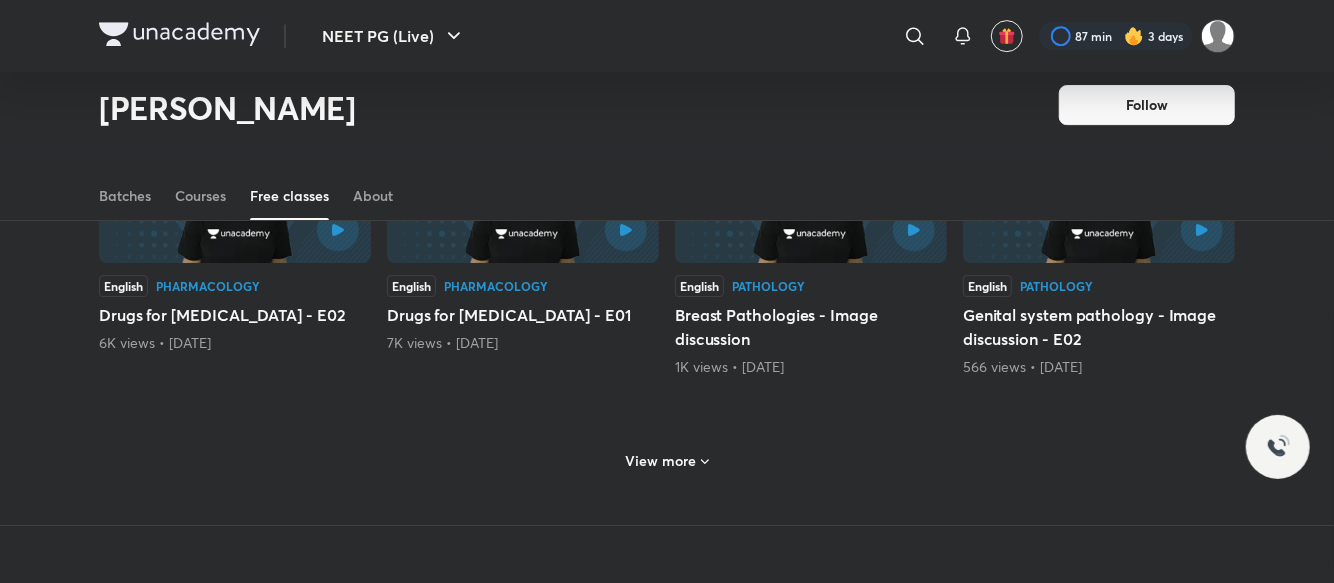 scroll, scrollTop: 7788, scrollLeft: 0, axis: vertical 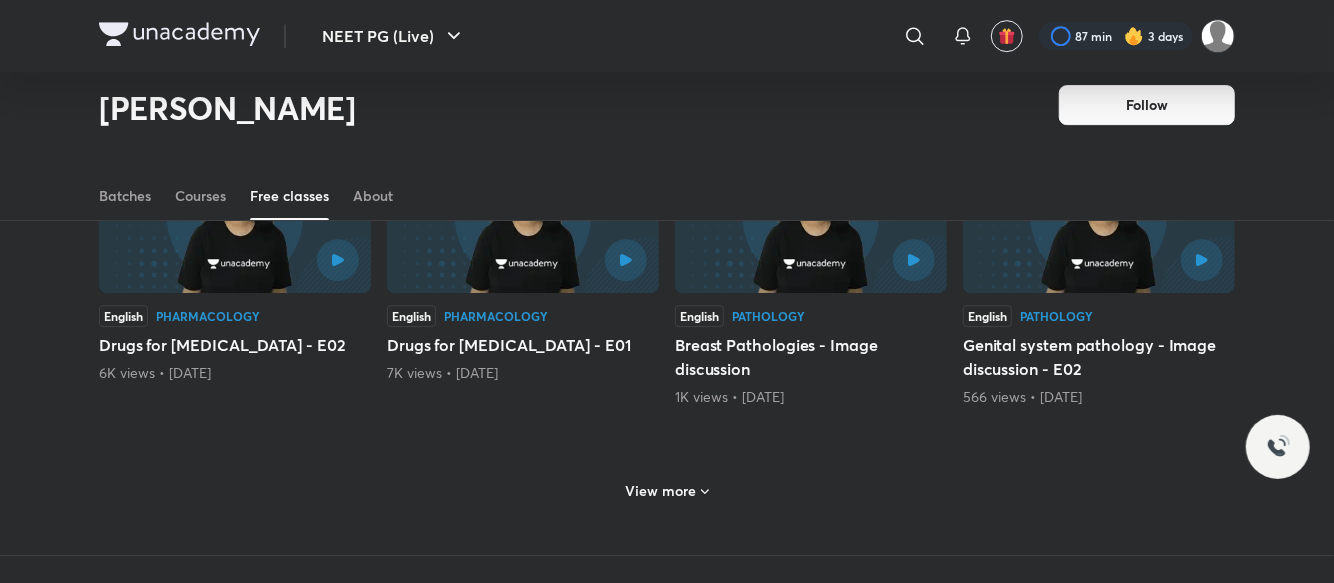 click on "View more" at bounding box center [661, 491] 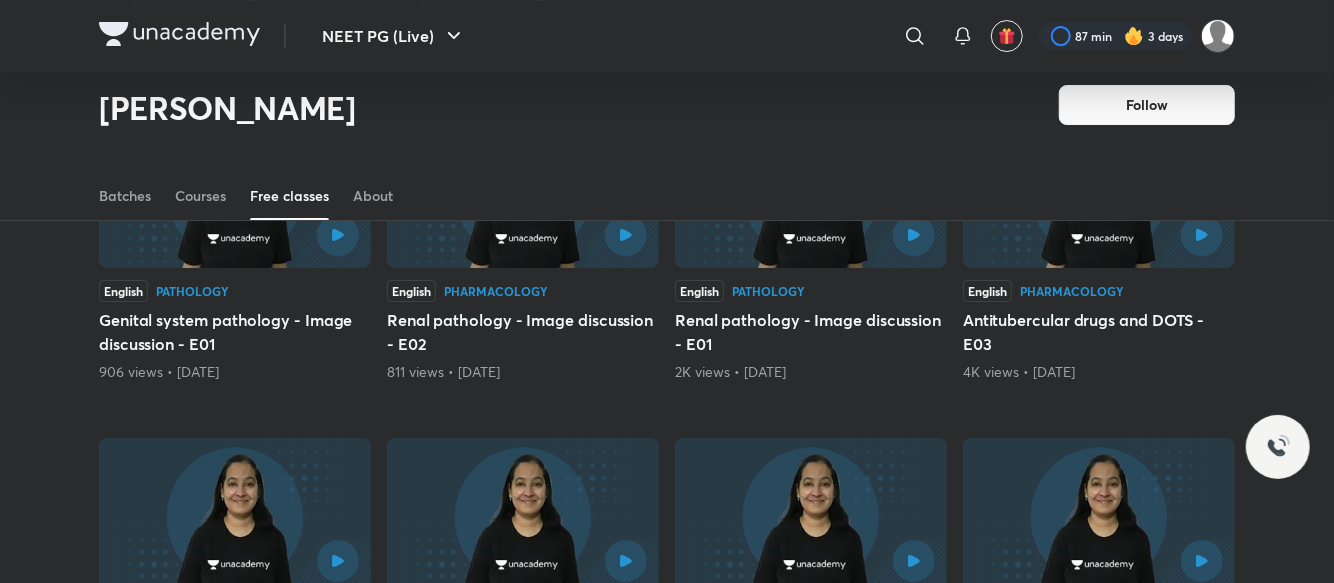 scroll, scrollTop: 8239, scrollLeft: 0, axis: vertical 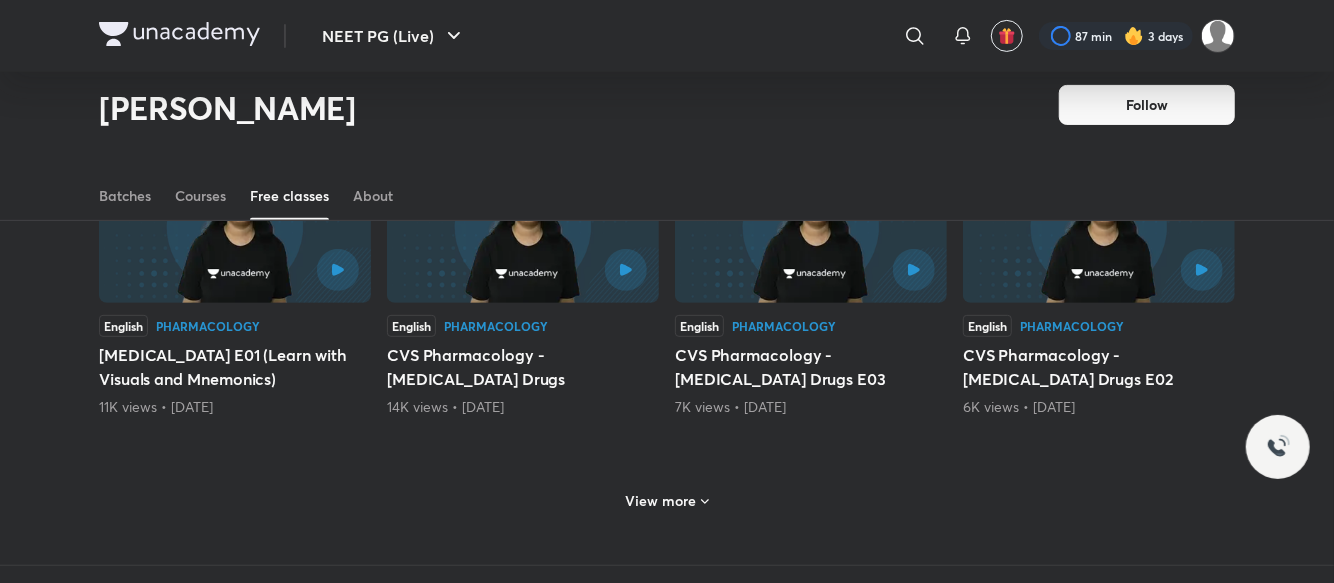 click on "View more" at bounding box center [667, 501] 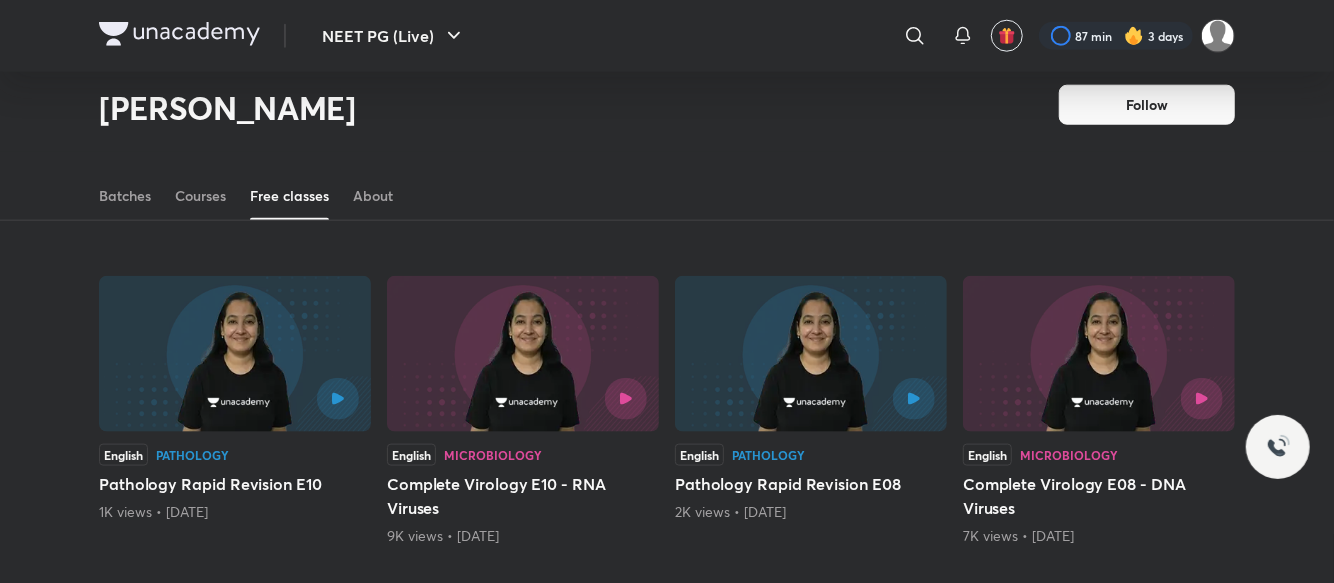 scroll, scrollTop: 9848, scrollLeft: 0, axis: vertical 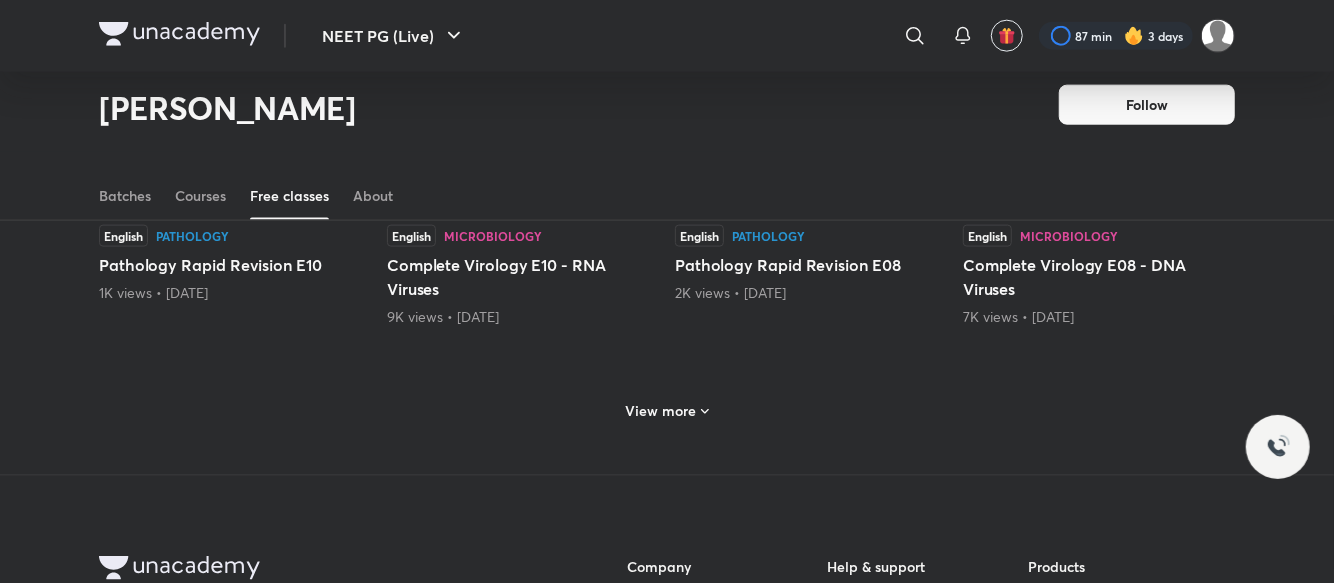 click on "View more" at bounding box center (661, 411) 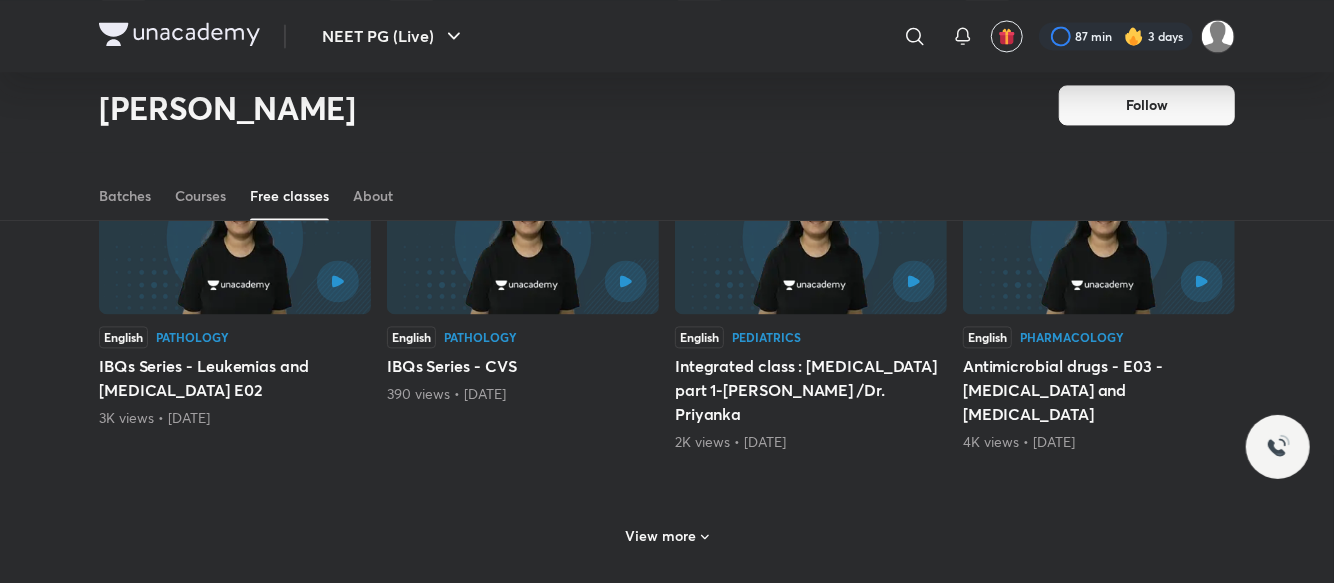 scroll, scrollTop: 10785, scrollLeft: 0, axis: vertical 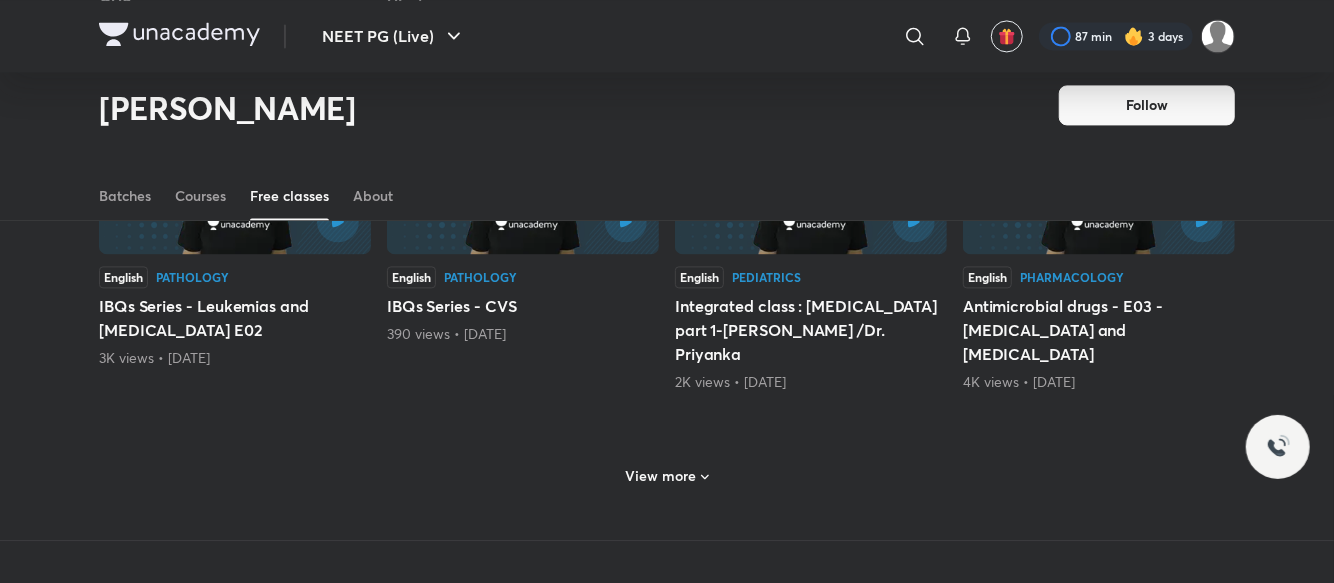 click on "View more" at bounding box center (667, 476) 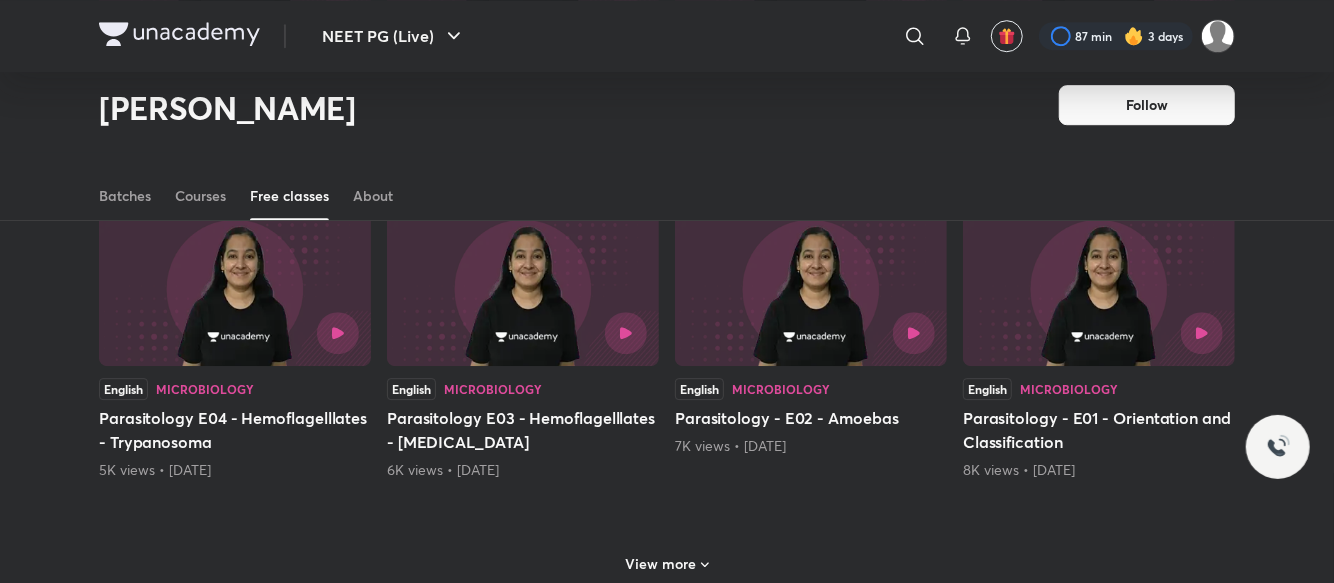 scroll, scrollTop: 11745, scrollLeft: 0, axis: vertical 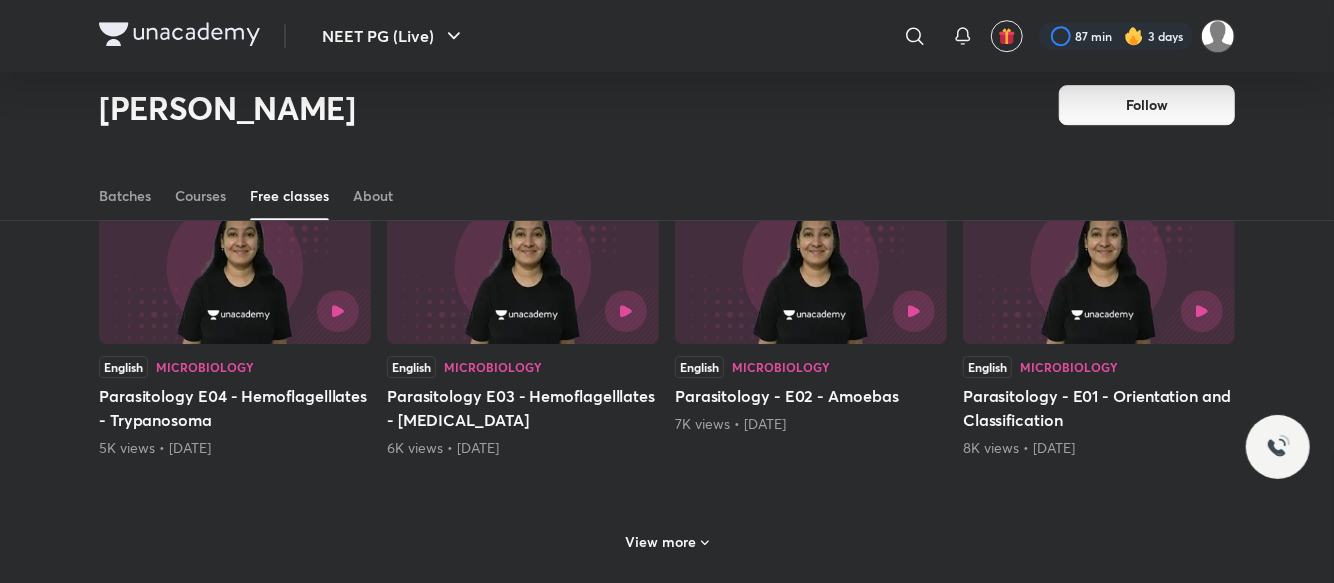 click on "View more" at bounding box center [667, 542] 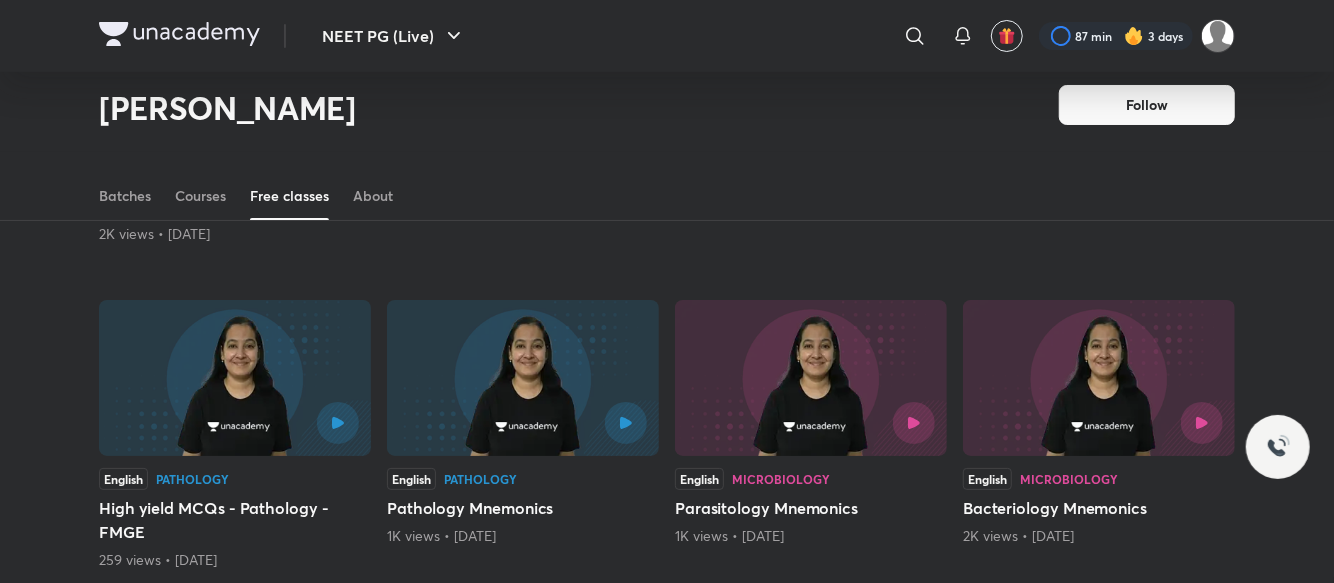 scroll, scrollTop: 12657, scrollLeft: 0, axis: vertical 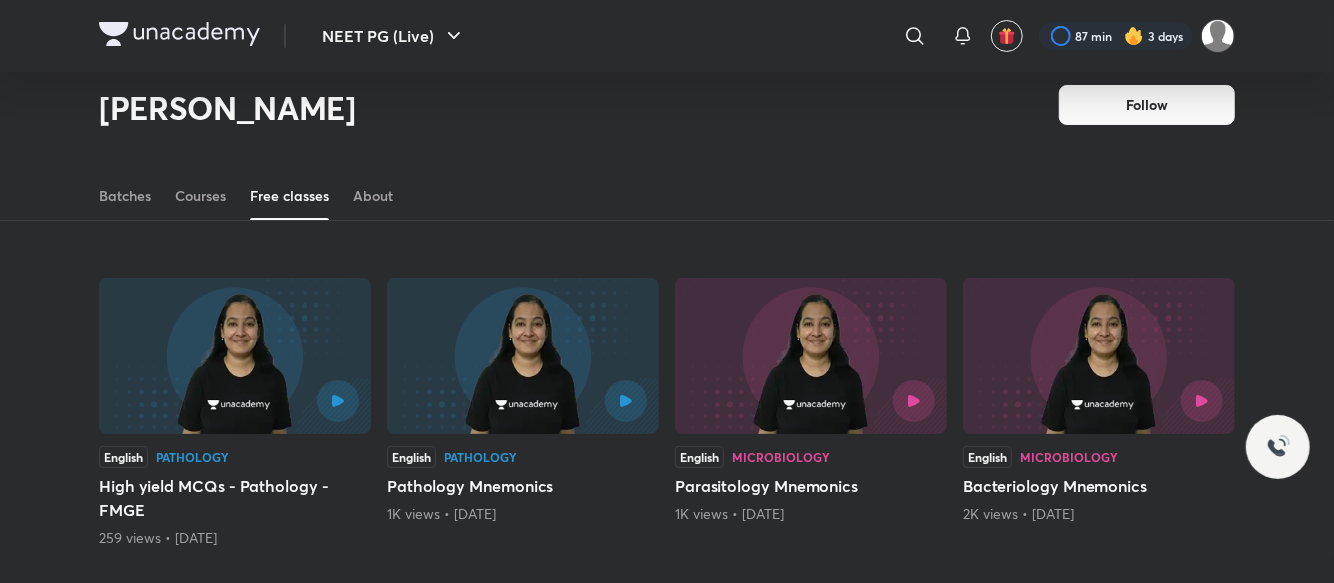 click on "View more" at bounding box center [667, 632] 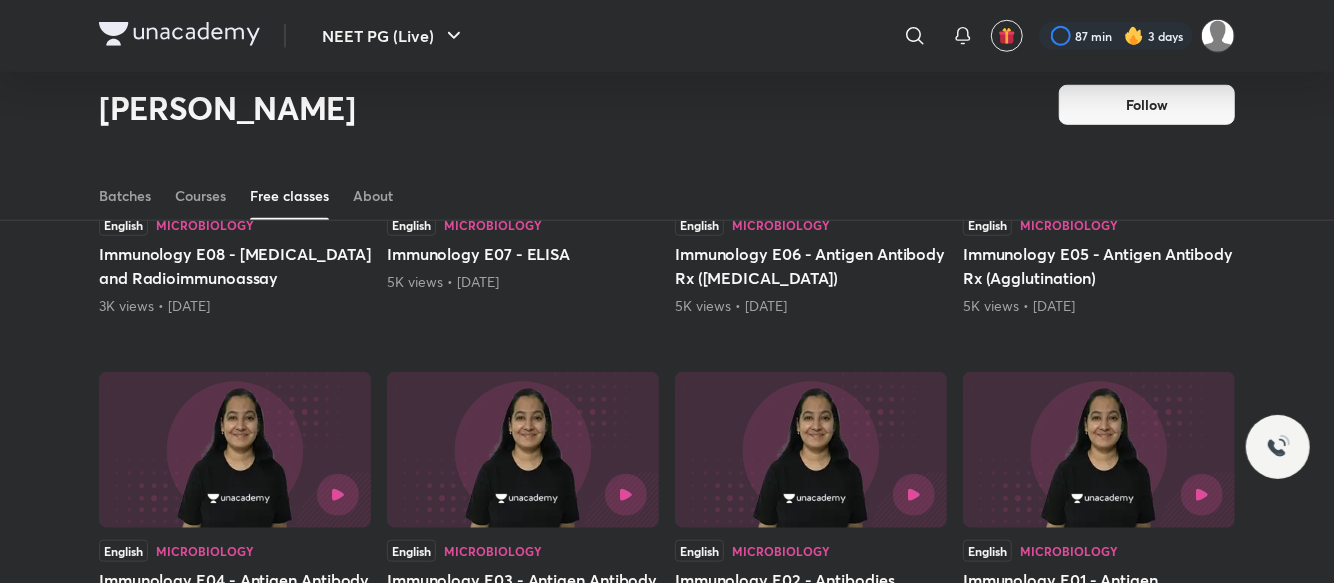 scroll, scrollTop: 13591, scrollLeft: 0, axis: vertical 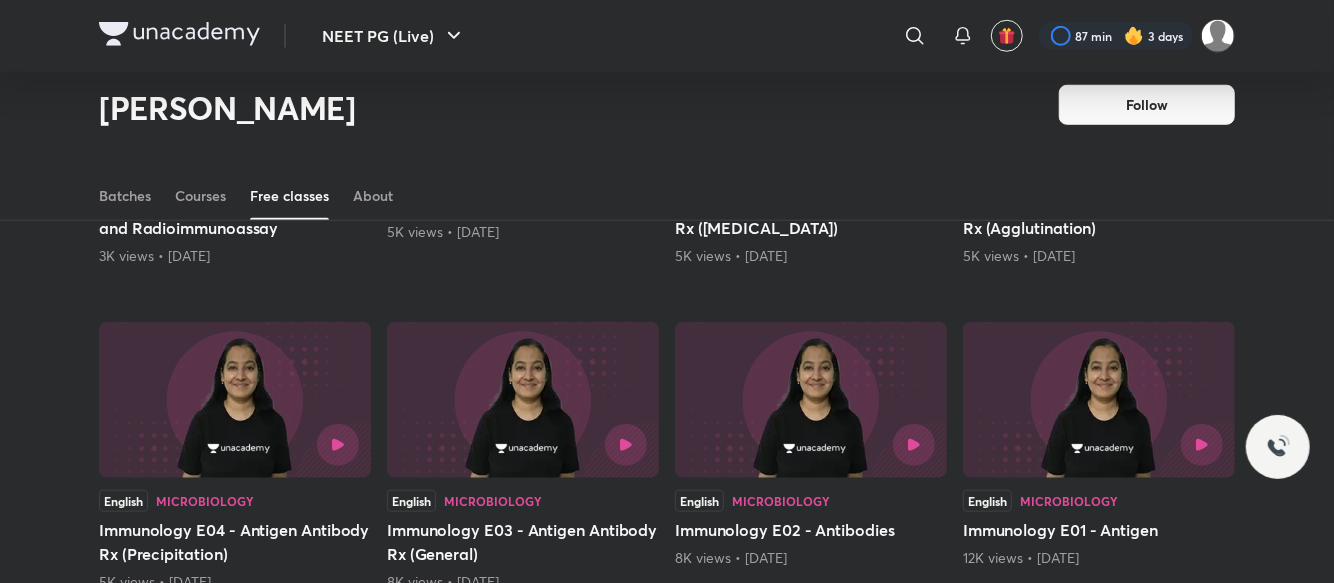 click on "View more" at bounding box center (667, 674) 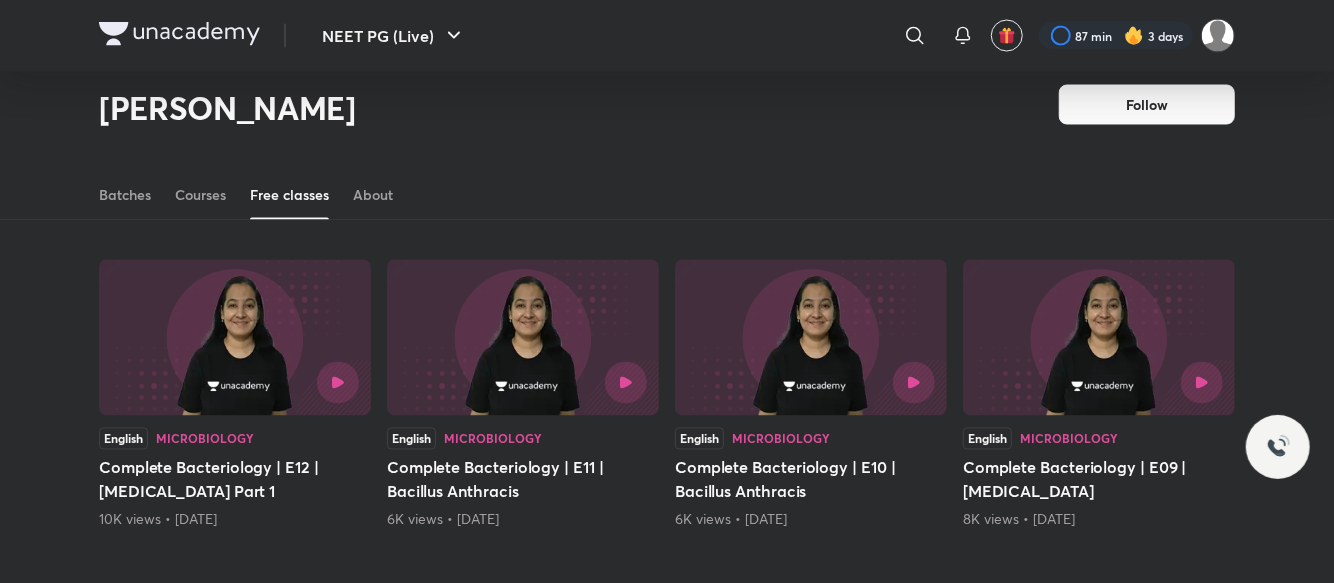 scroll, scrollTop: 14685, scrollLeft: 0, axis: vertical 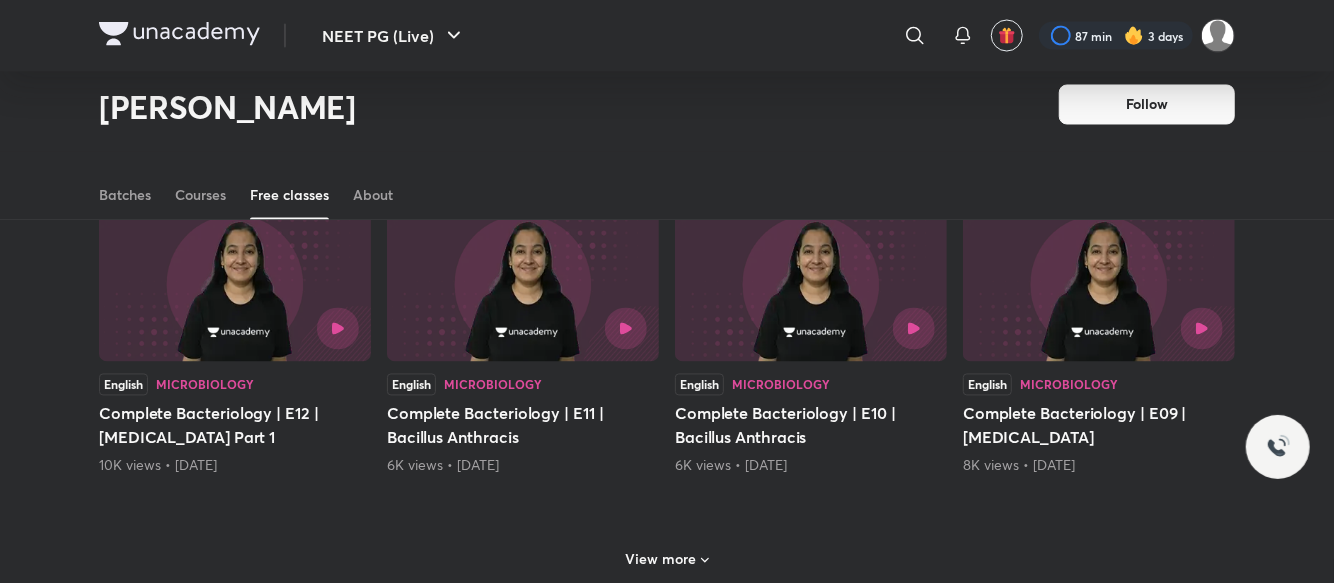 click on "English Pathology Complete Oncology E01 5K views  •  [DATE] English Pathology Hemolytic aneamias- Episode 1 4K views  •  [DATE] English Pathology Complete Pathology by Dr [PERSON_NAME] -Orientation & Introduction - part 2 11K views  •  [DATE] English Pathology Hemolytic aneamias - Episode 2 3K views  •  [DATE] English Pathology Hemolytic Anaemias - Episode 3 2K views  •  [DATE] English Pathology General Pathology - Neoplasia - E01 3K views  •  [DATE] English Medicine Hepatology - Med - Path integrated session 1K views  •  [DATE] English Microbiology Parasitology E05 4K views  •  [DATE] English Microbiology Parasitology E06 2K views  •  [DATE] English Pathology INI-CET PYQs - [DATE] 353 views  •  [DATE] English Pathology INICET PYQs - [DATE] 221 views  •  [DATE] English Pathology Clinical scenerio questions based on [PERSON_NAME] (Genitourinary system) 333 views  •  [DATE] English Pathology 197 views  •  [DATE] English" at bounding box center (667, -6841) 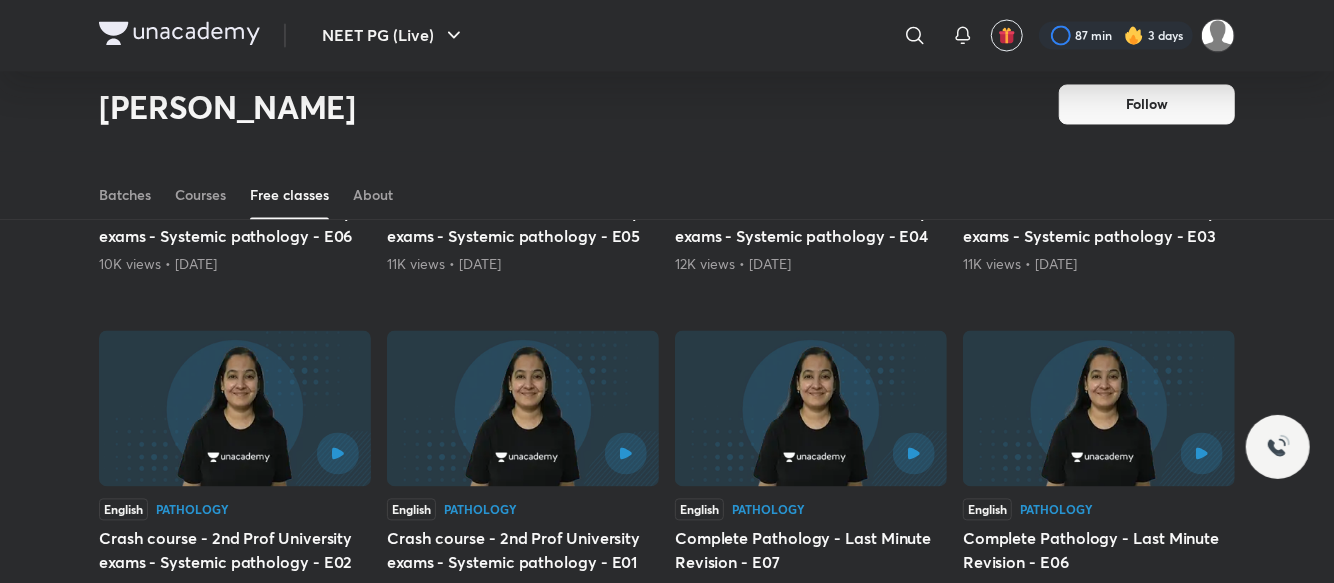 scroll, scrollTop: 6224, scrollLeft: 0, axis: vertical 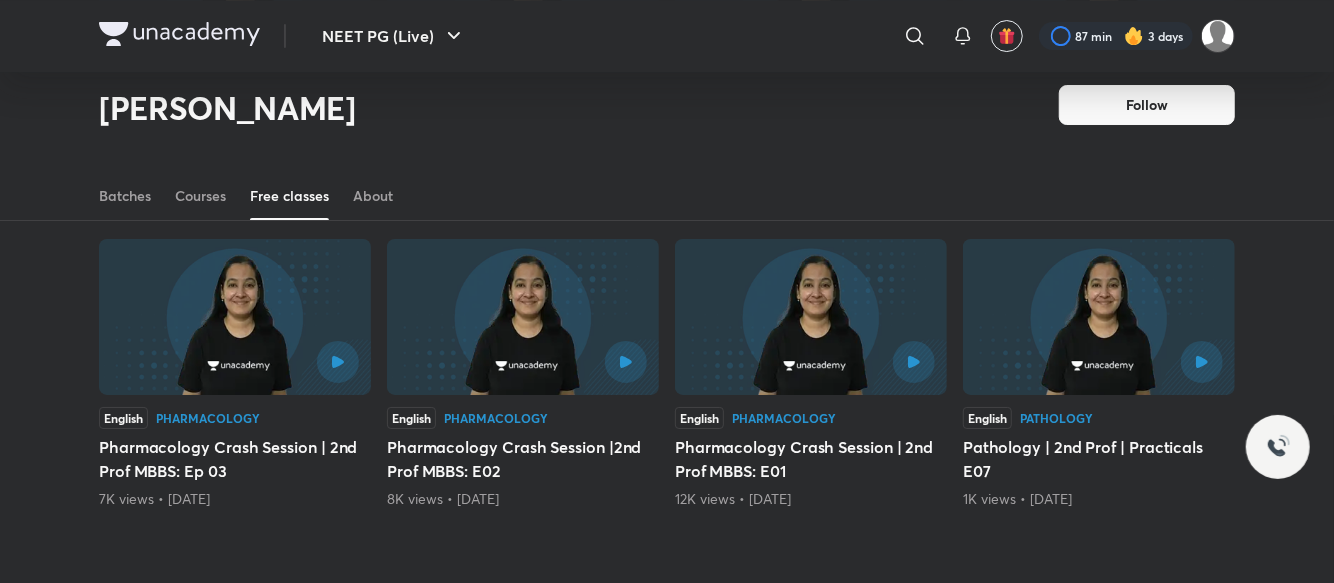 click on "View more" at bounding box center (661, 593) 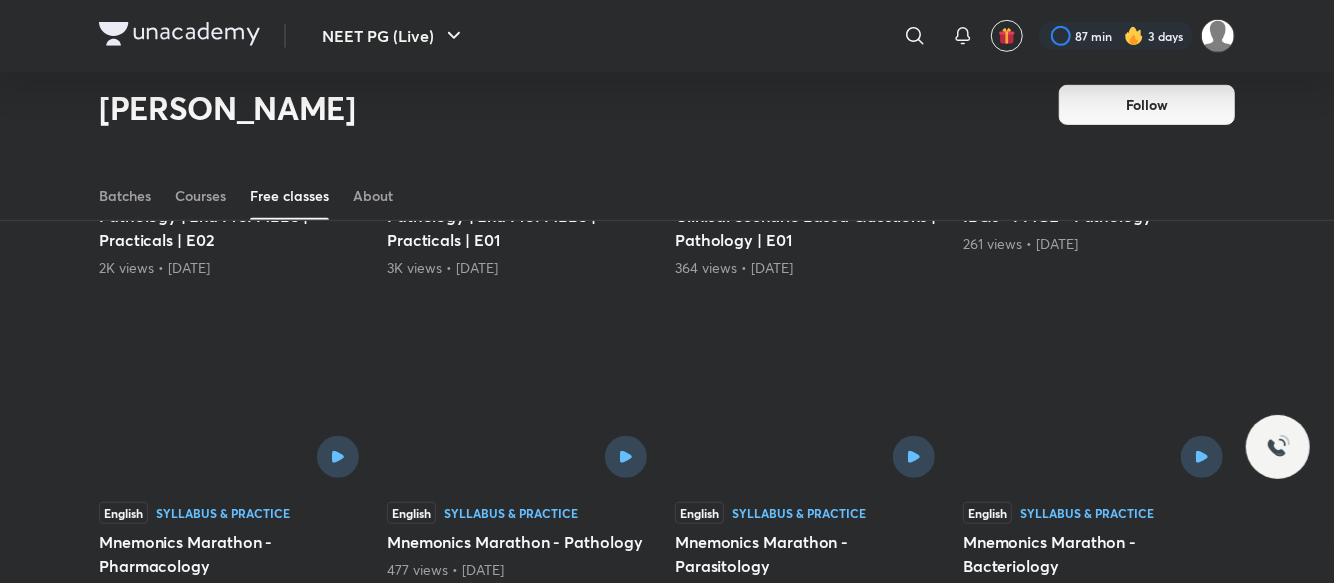 scroll, scrollTop: 17523, scrollLeft: 0, axis: vertical 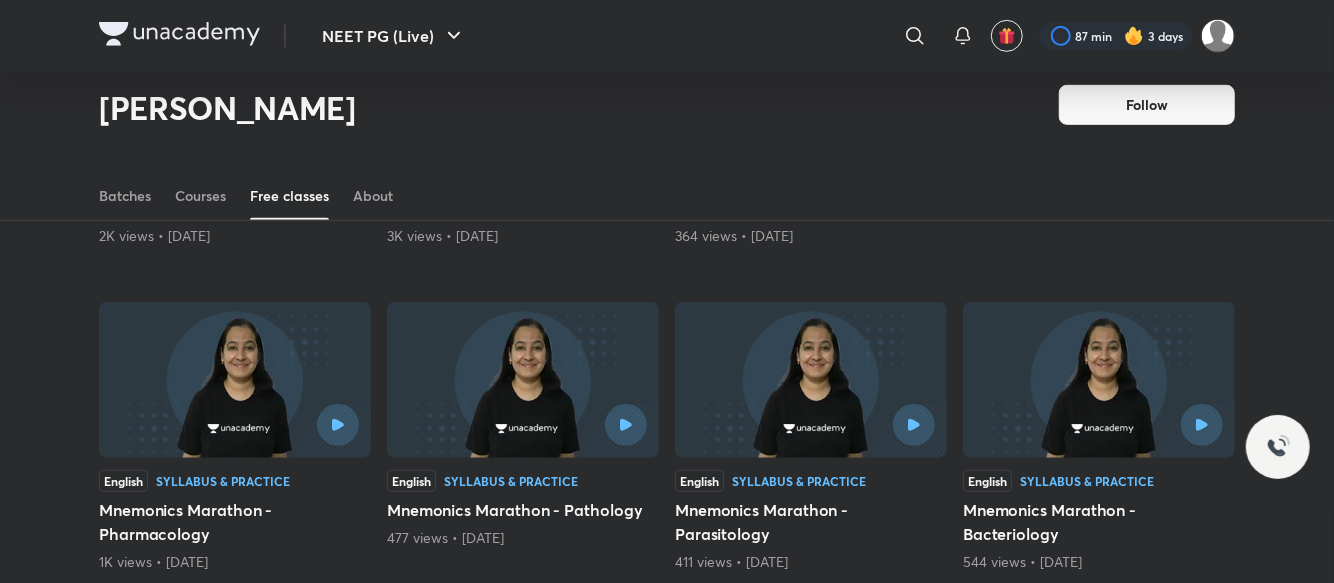 click on "View more" at bounding box center [661, 656] 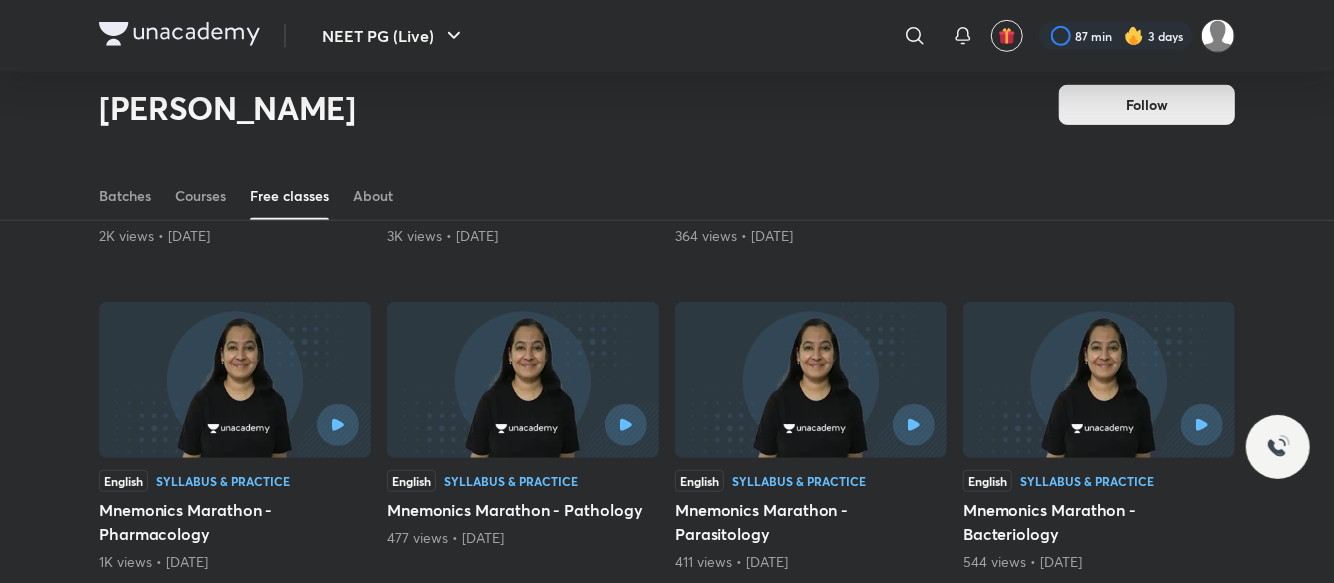 click on "Follow" at bounding box center [1147, 105] 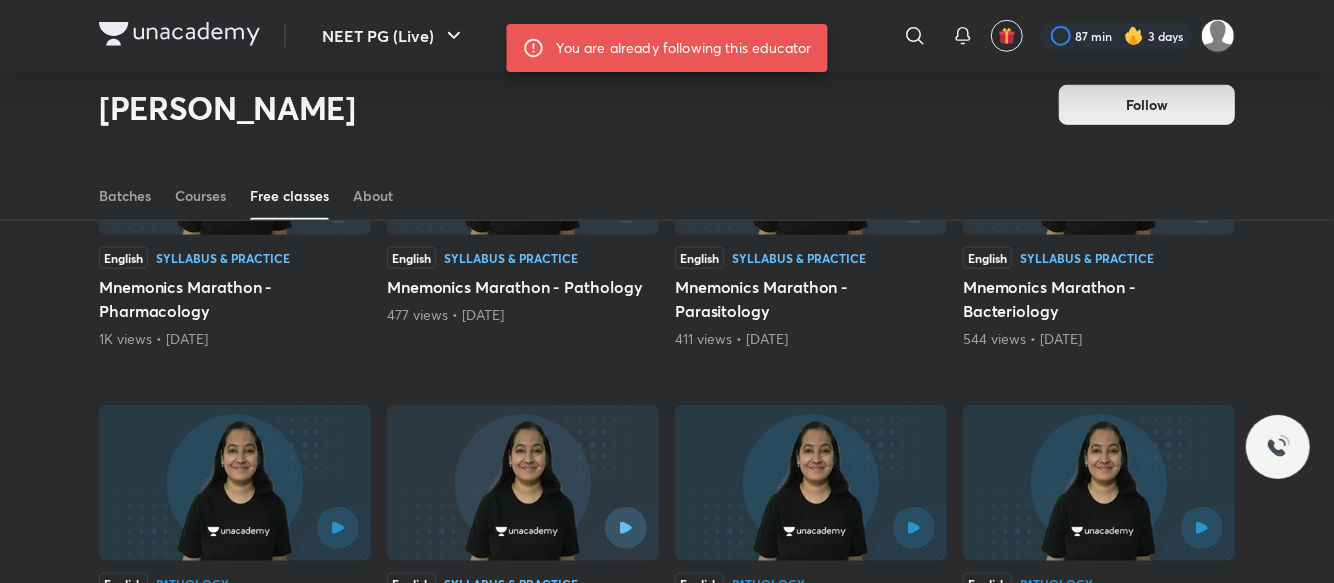 scroll, scrollTop: 17778, scrollLeft: 0, axis: vertical 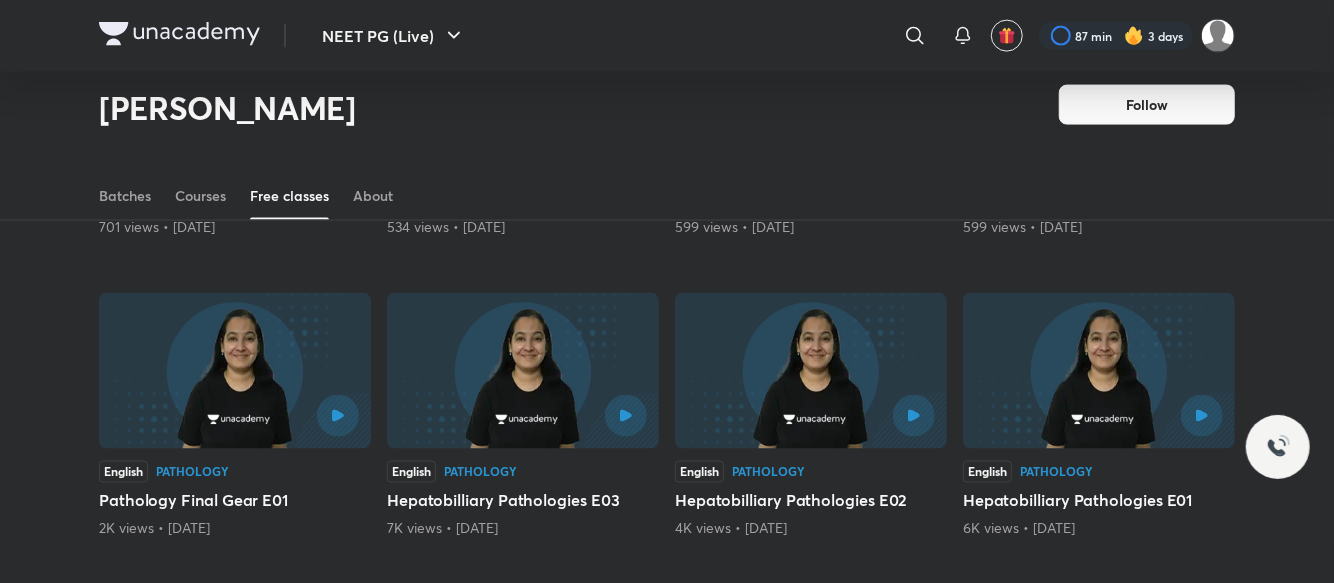 click on "View more" at bounding box center (661, 623) 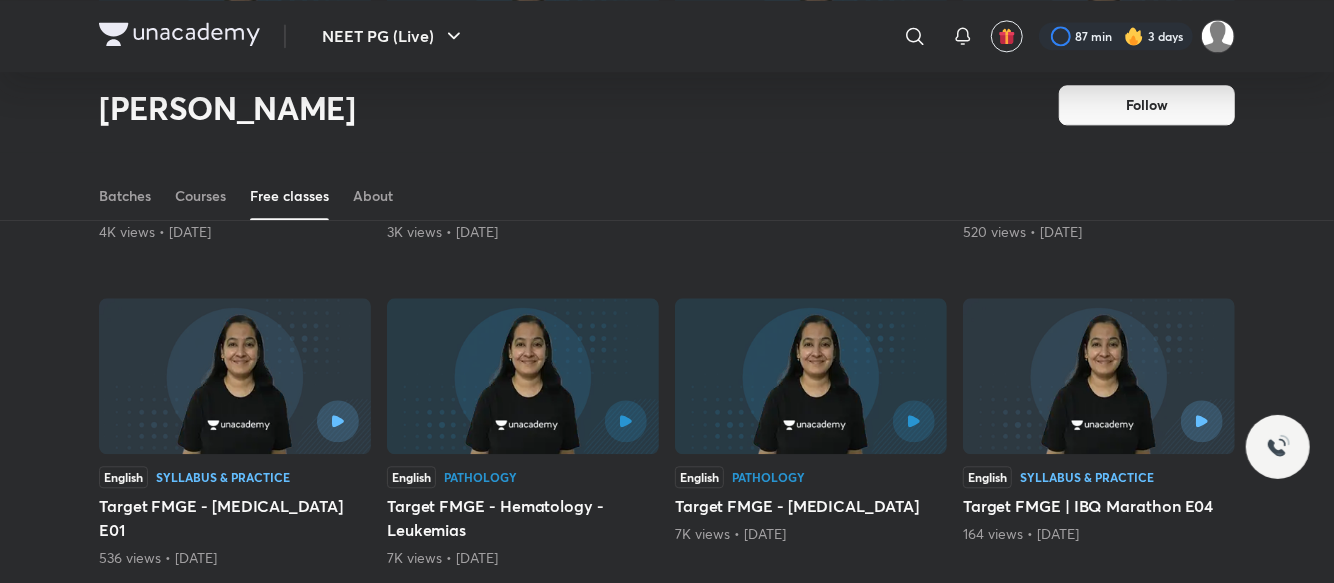 scroll, scrollTop: 19493, scrollLeft: 0, axis: vertical 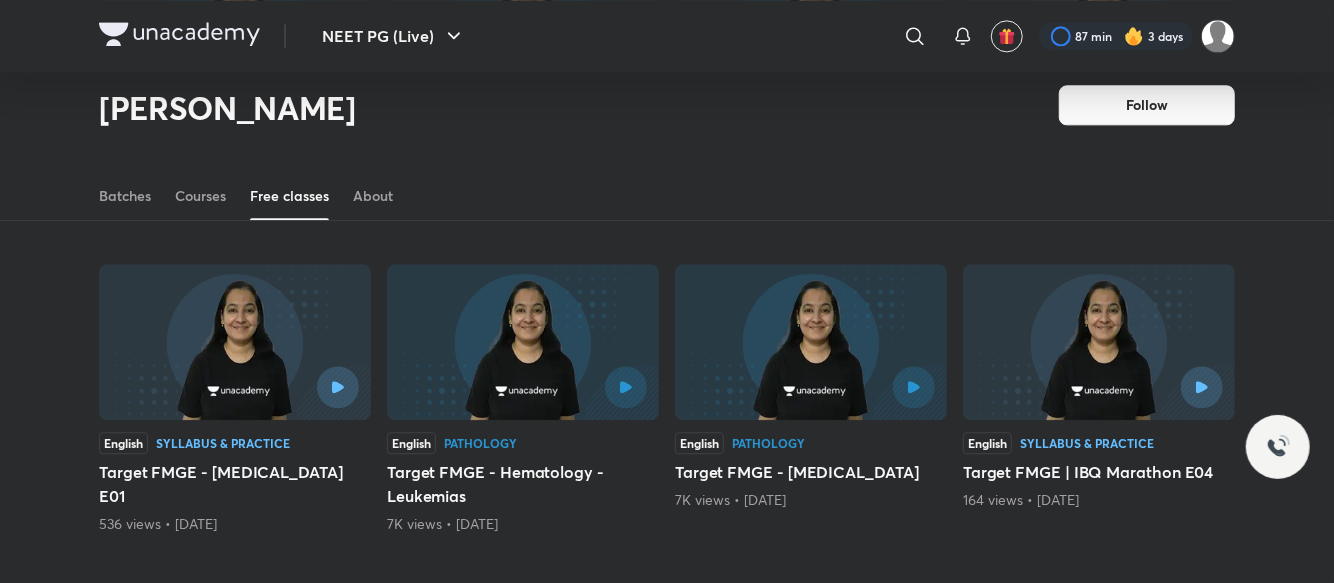 click on "View more" at bounding box center [667, 618] 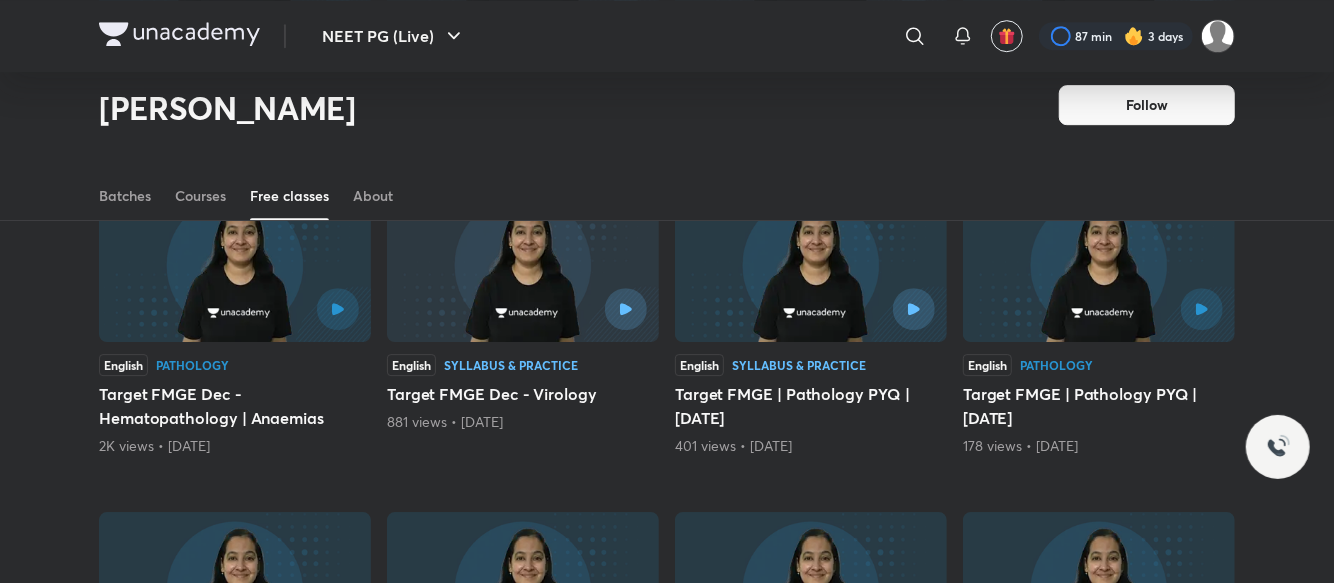 scroll, scrollTop: 20478, scrollLeft: 0, axis: vertical 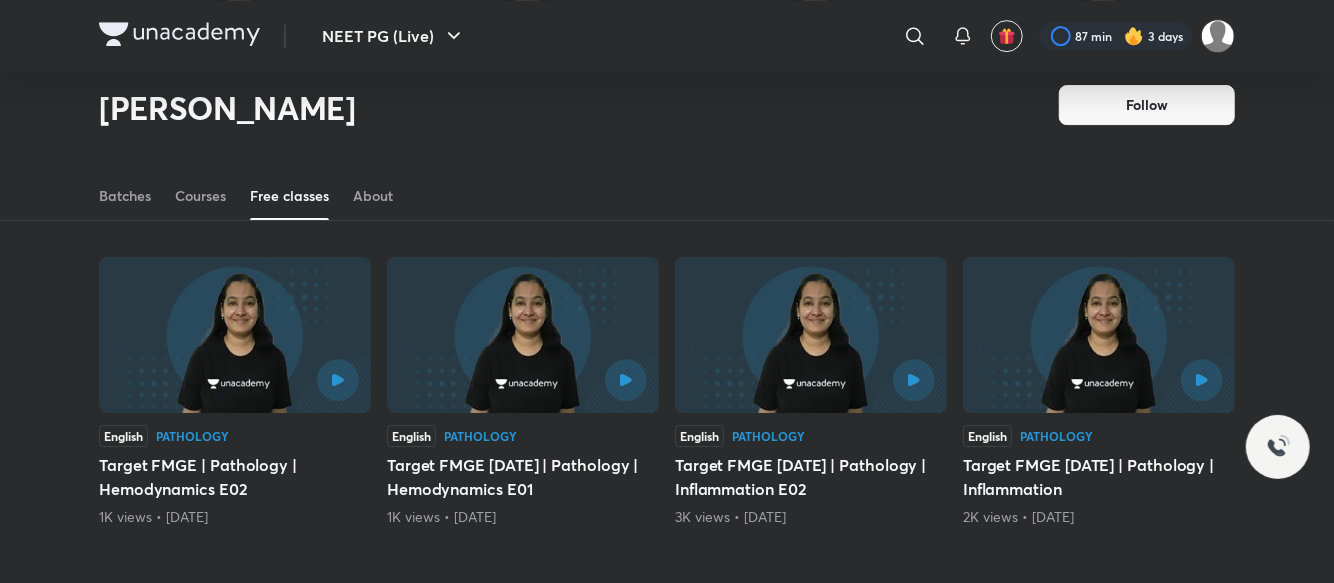 click on "View more" at bounding box center [667, 611] 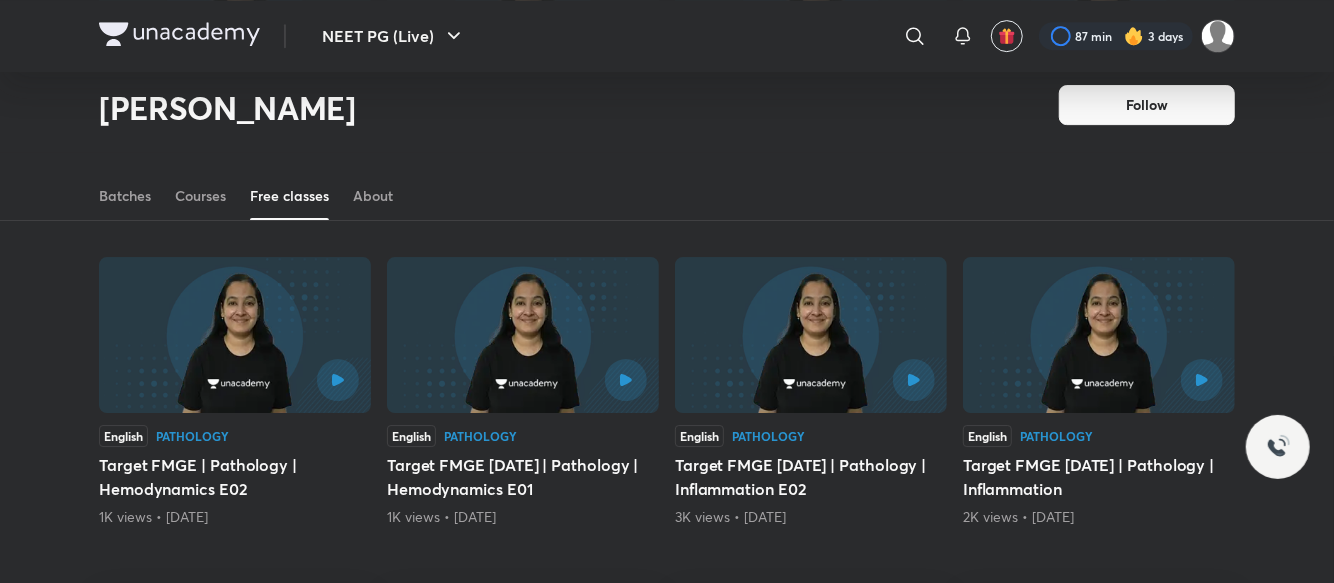 click at bounding box center (811, 659) 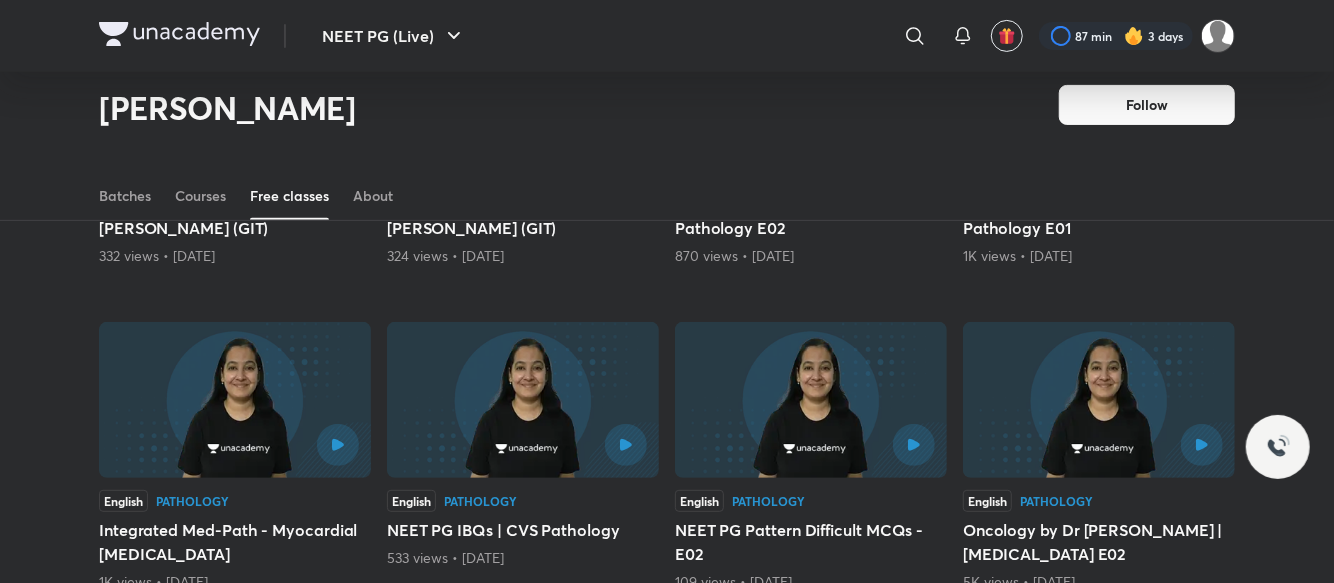 scroll, scrollTop: 21428, scrollLeft: 0, axis: vertical 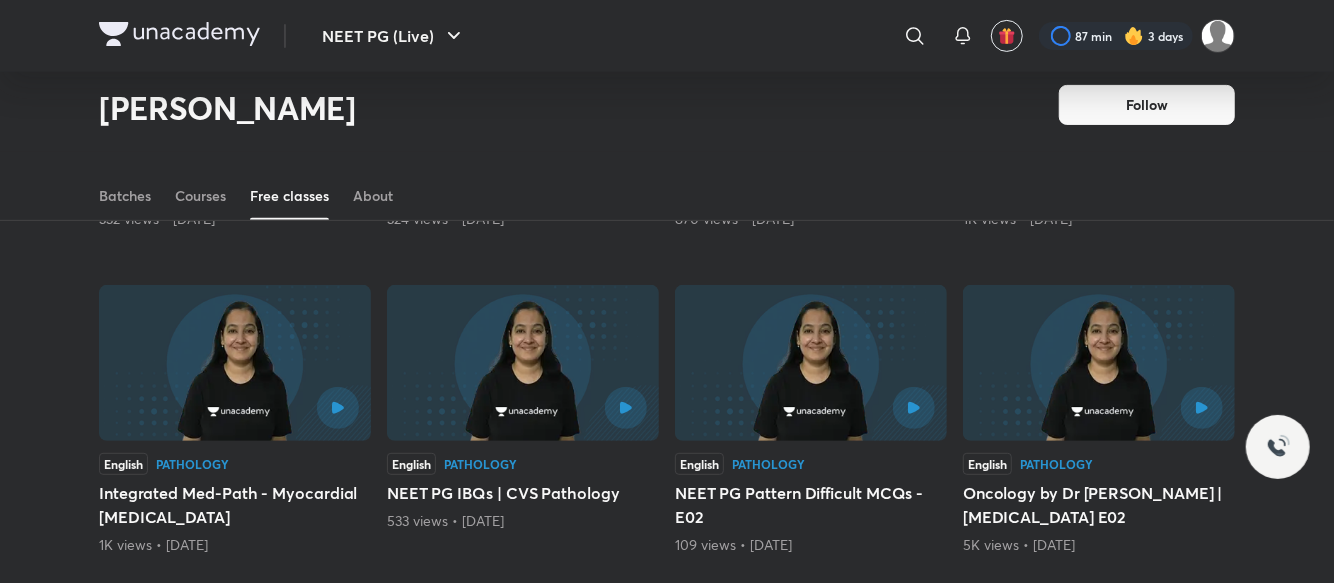 click on "View more" at bounding box center [661, 639] 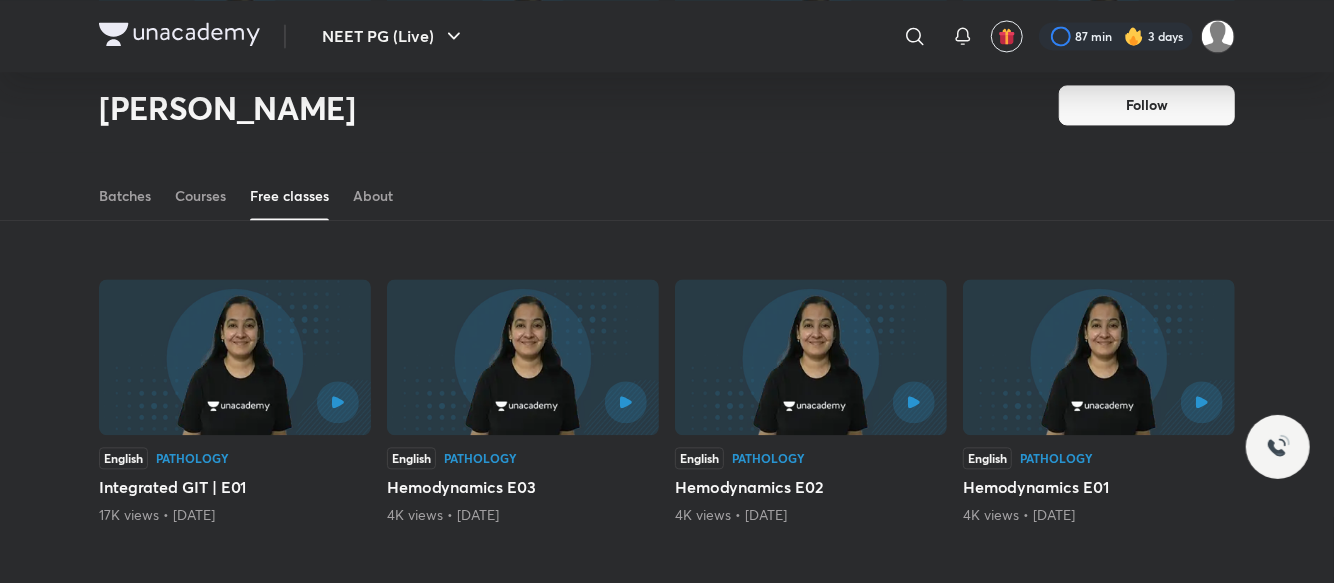 scroll, scrollTop: 23408, scrollLeft: 0, axis: vertical 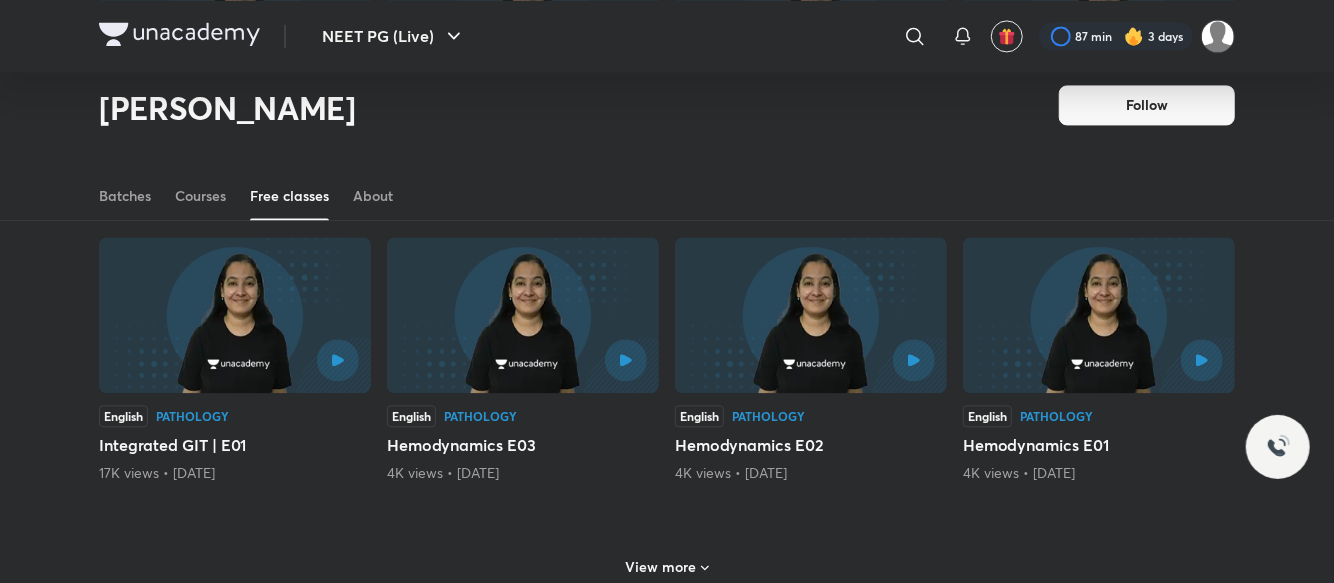 click on "View more" at bounding box center [661, 567] 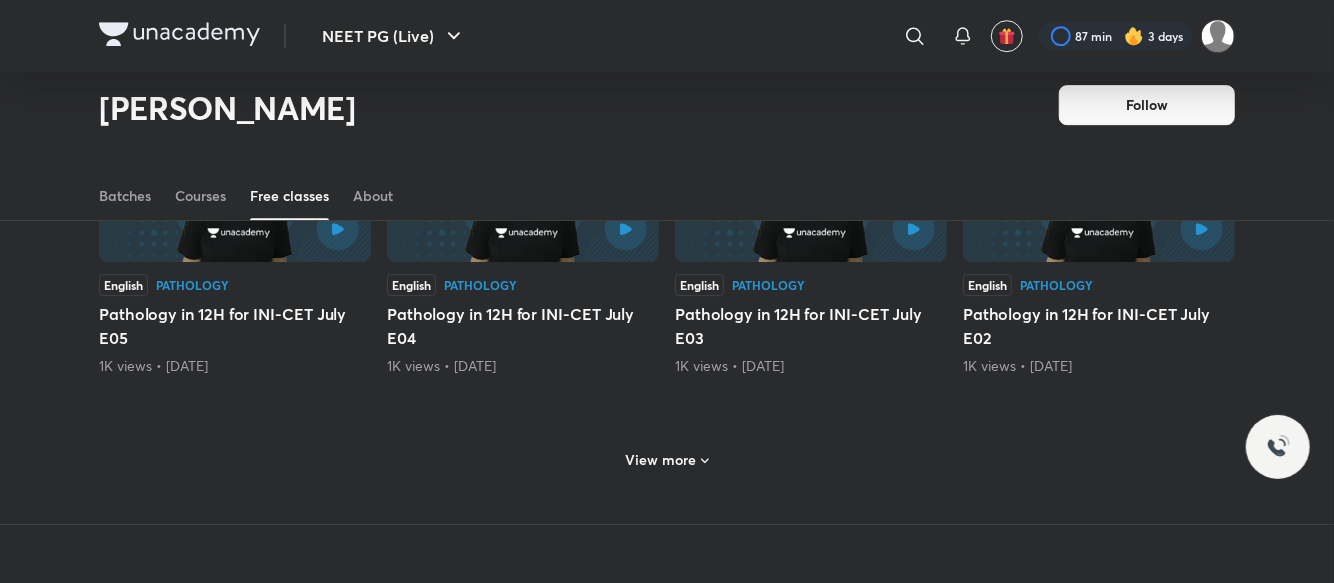 scroll, scrollTop: 24536, scrollLeft: 0, axis: vertical 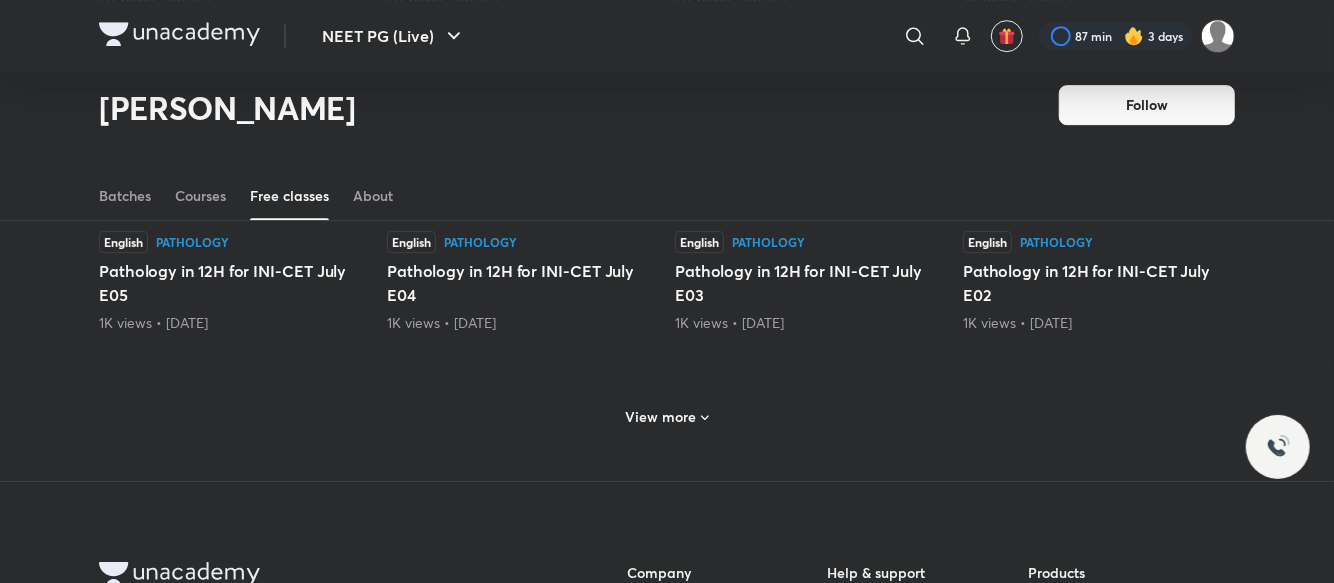 click on "View more" at bounding box center [667, 417] 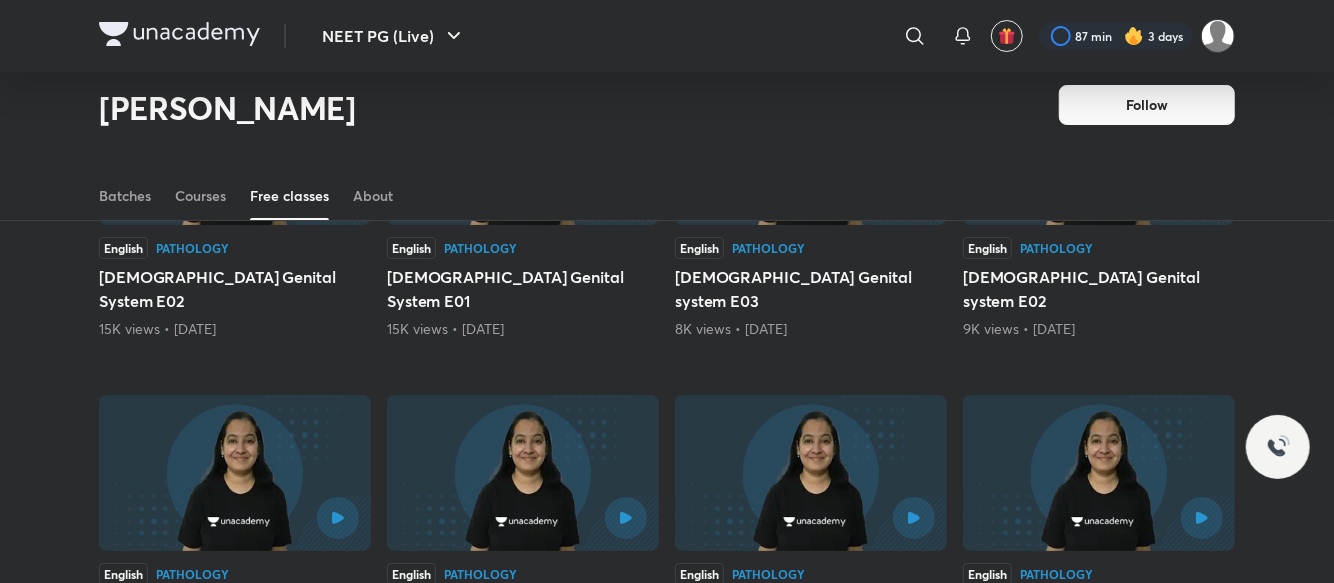 scroll, scrollTop: 25272, scrollLeft: 0, axis: vertical 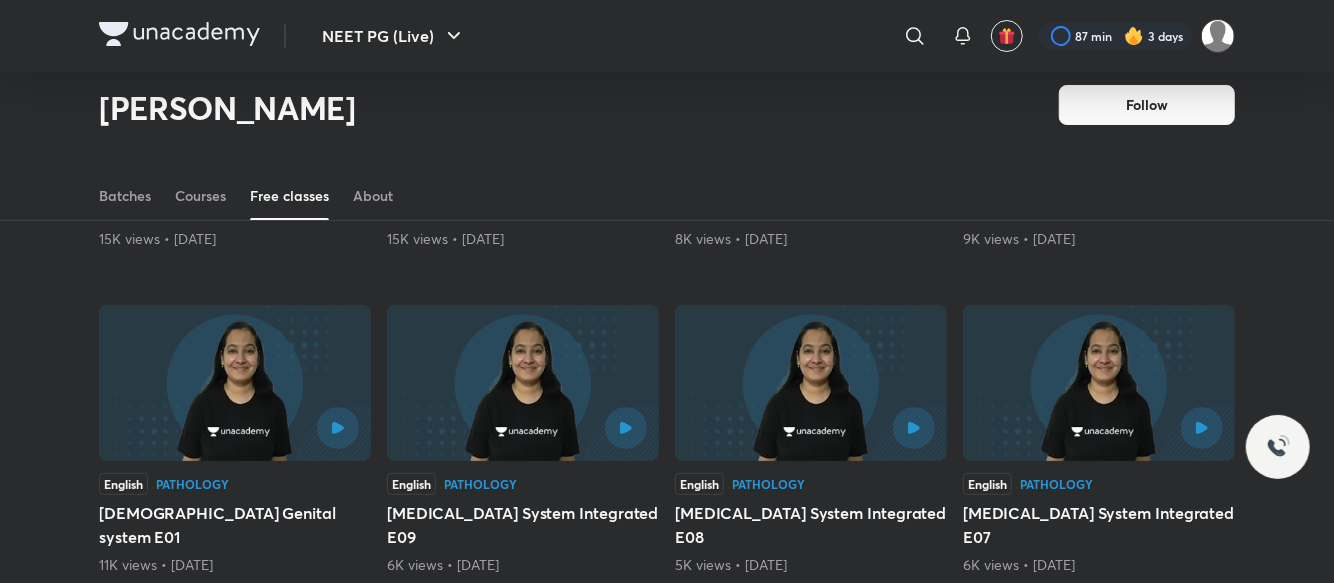 click on "View more" at bounding box center (661, 659) 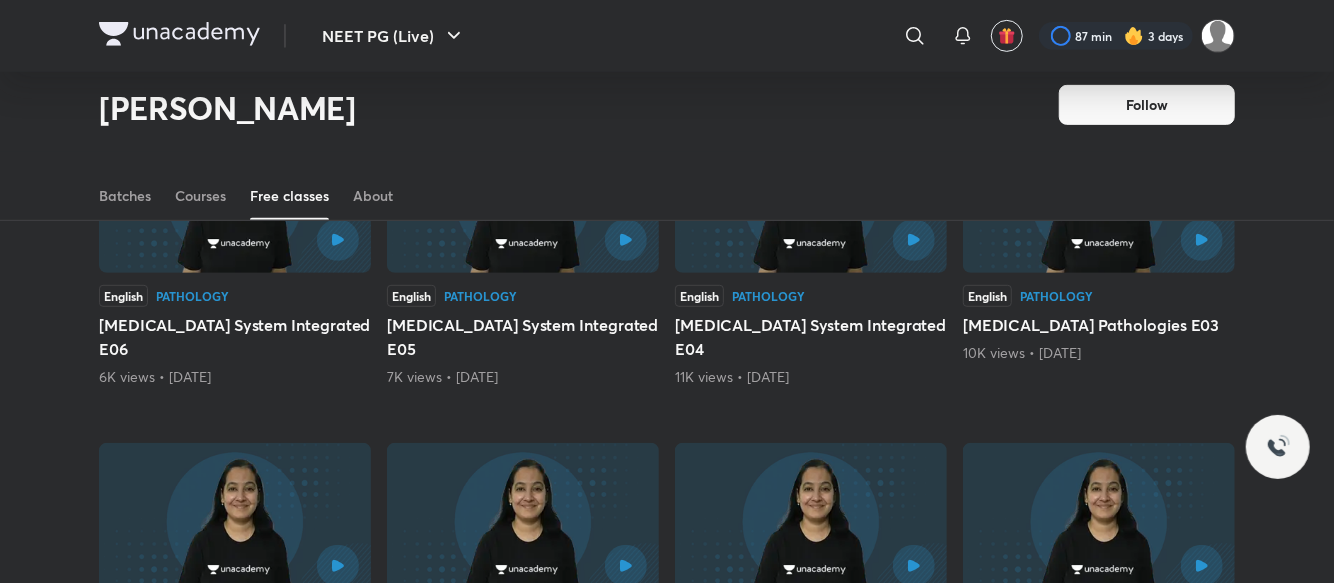 scroll, scrollTop: 25879, scrollLeft: 0, axis: vertical 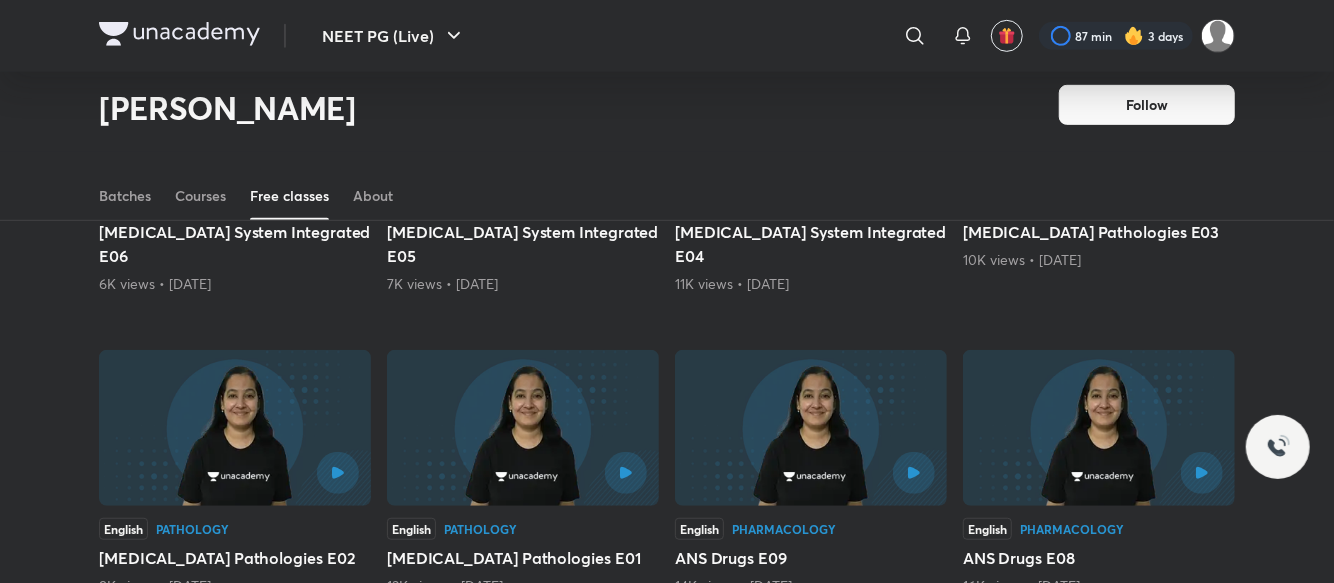 click at bounding box center [523, 428] 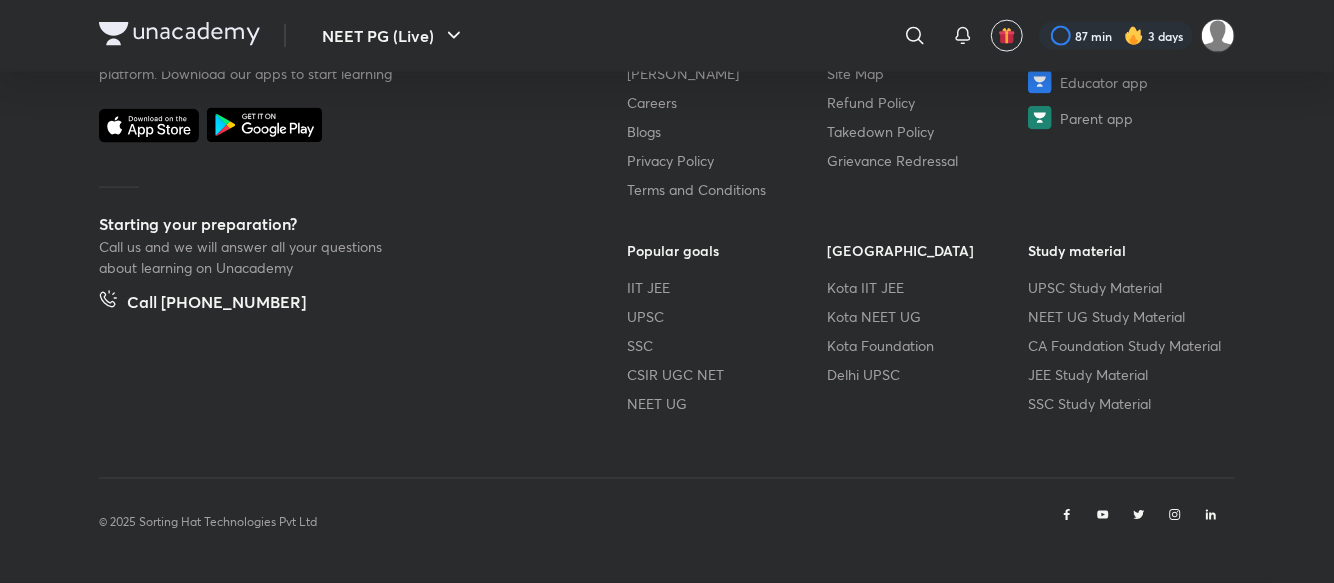 scroll, scrollTop: 0, scrollLeft: 0, axis: both 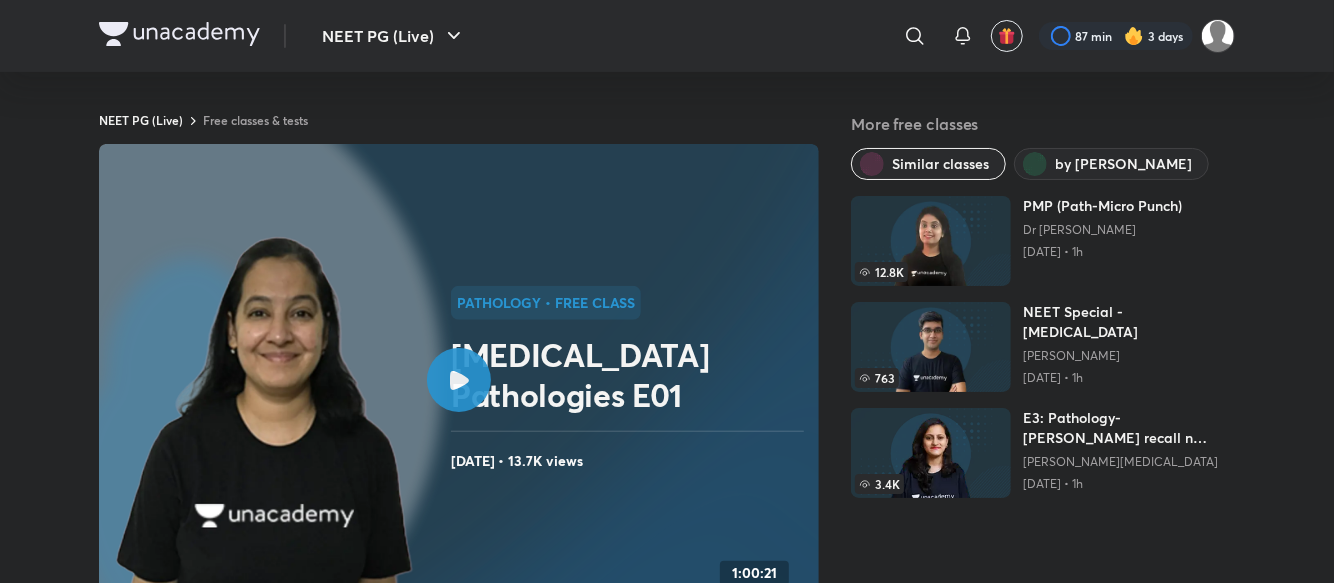 click 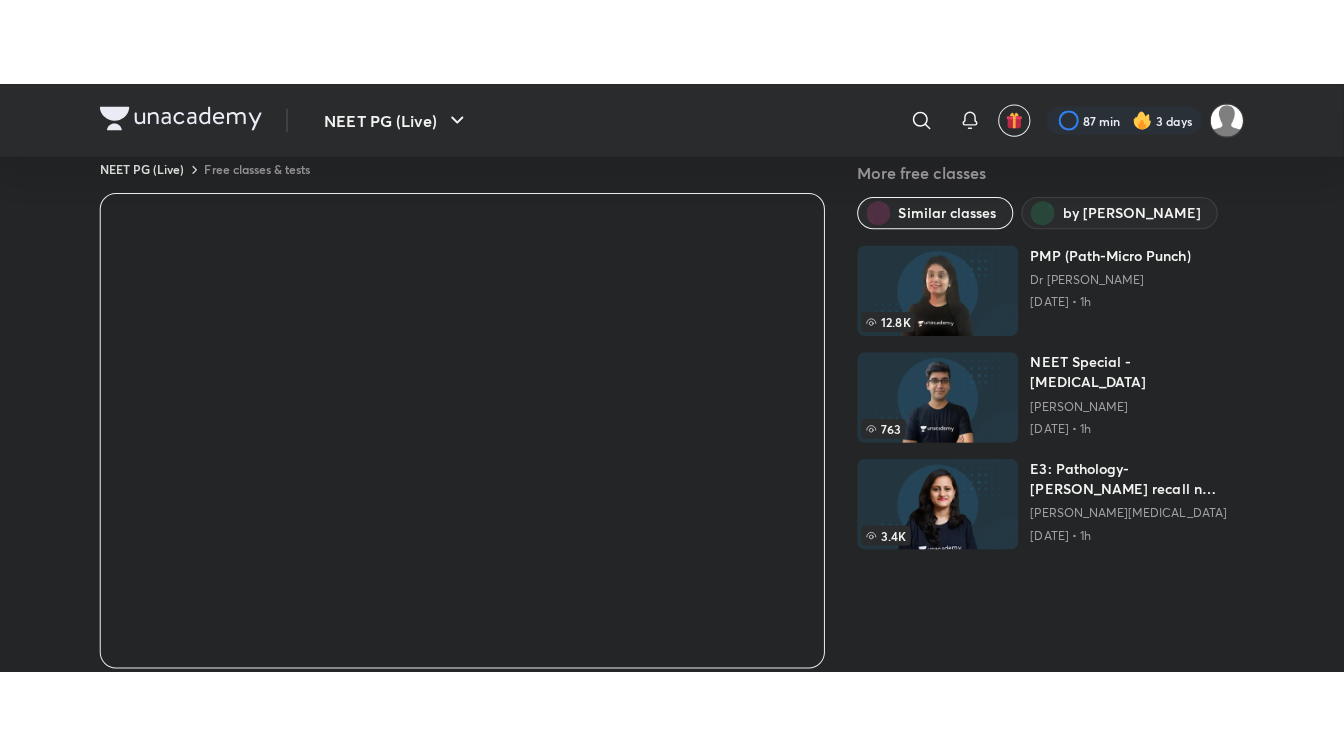 scroll, scrollTop: 70, scrollLeft: 0, axis: vertical 